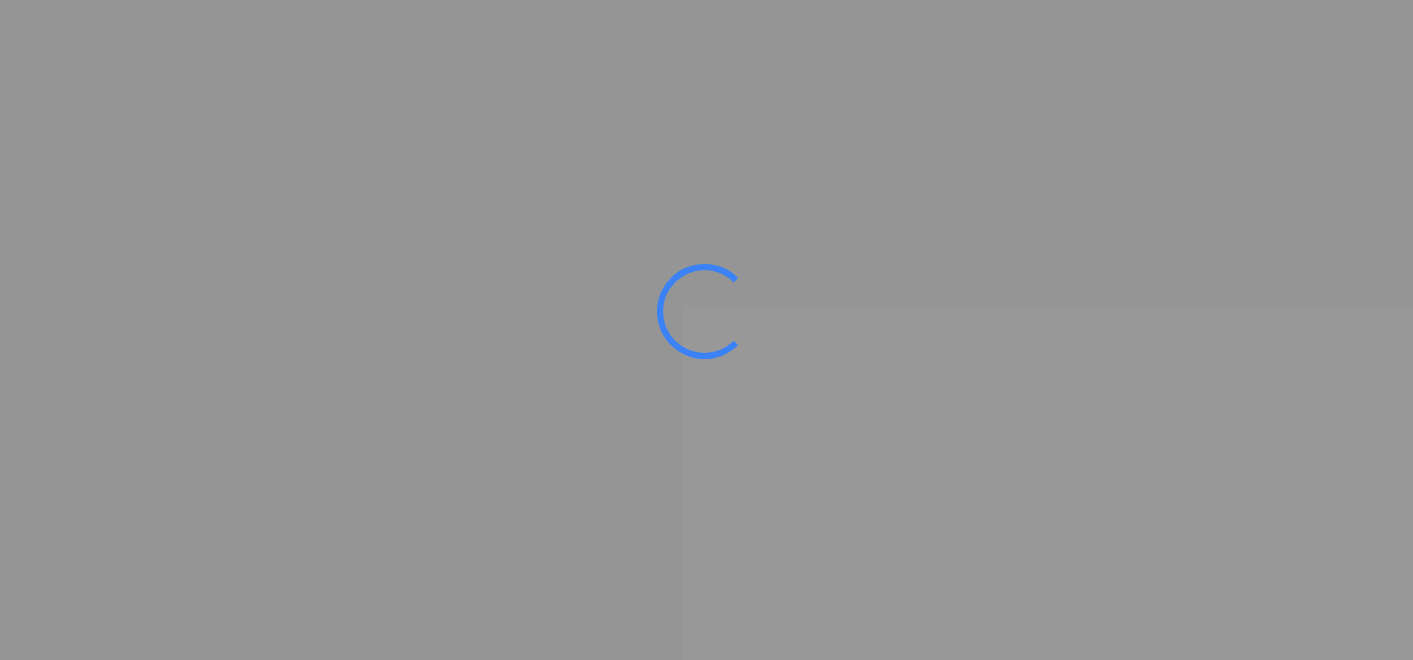 scroll, scrollTop: 0, scrollLeft: 0, axis: both 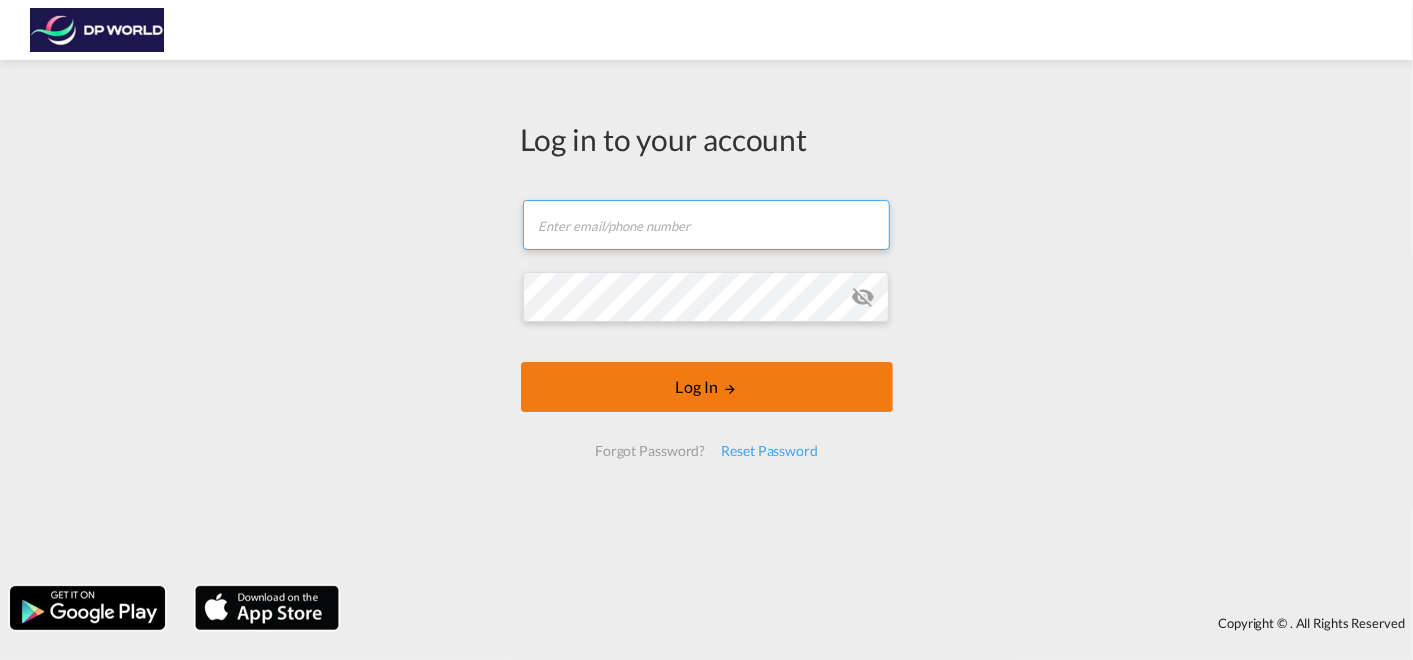 type on "[EMAIL]" 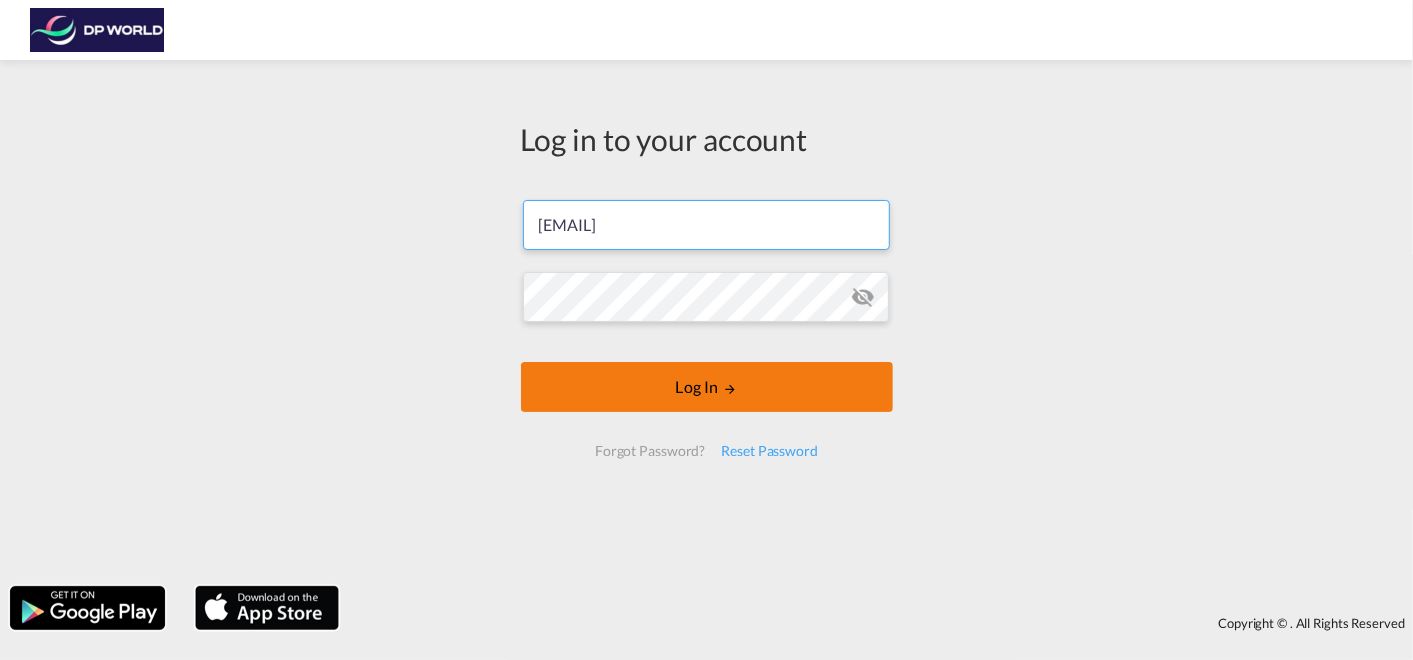 click on "Log In" at bounding box center [707, 387] 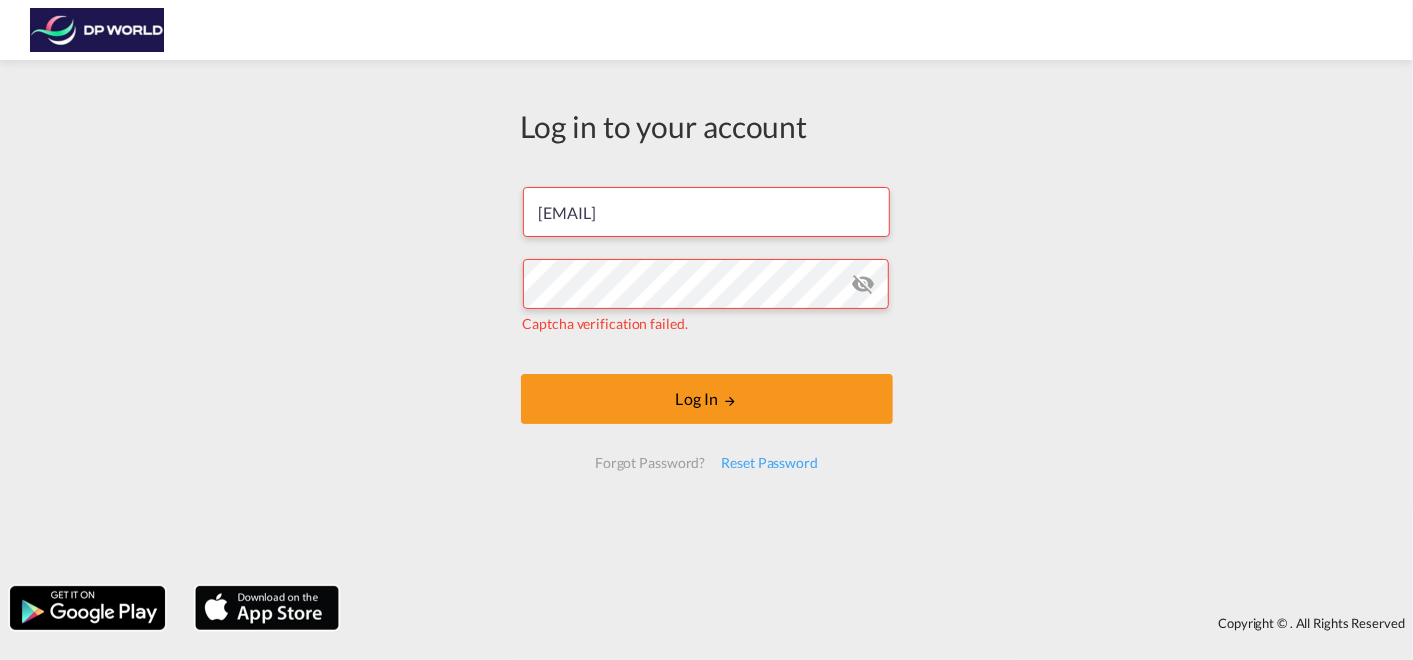 click on "Log in to your account hector.medrano@dpworld.com
Captcha verification failed.
Log In
Forgot Password?
Reset Password" at bounding box center (706, 323) 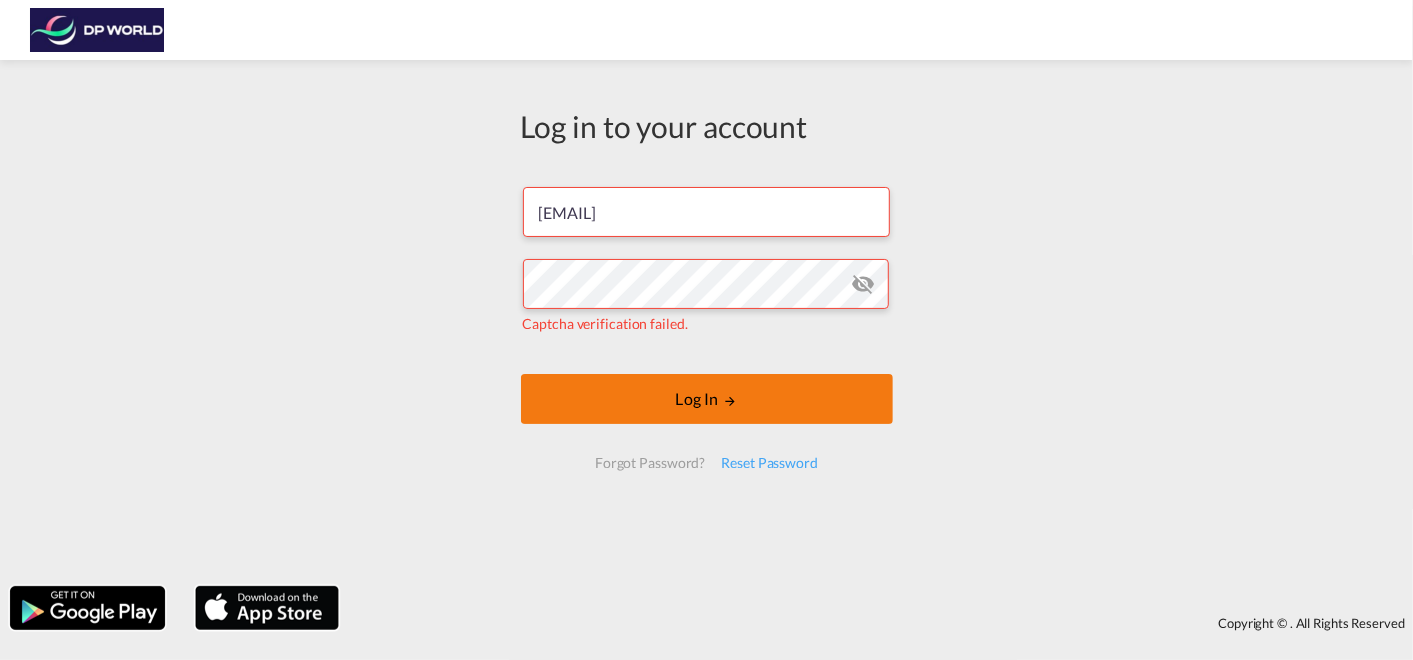 click on "Log In" at bounding box center [707, 399] 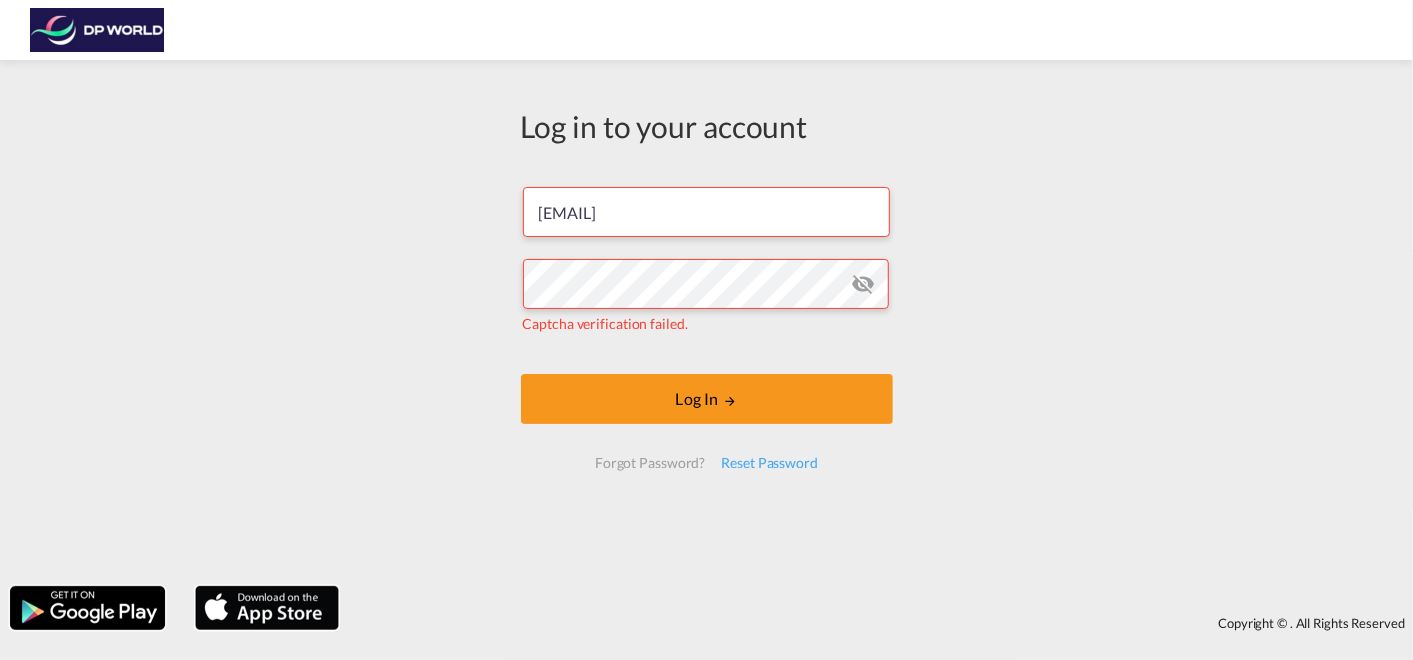 click at bounding box center (863, 284) 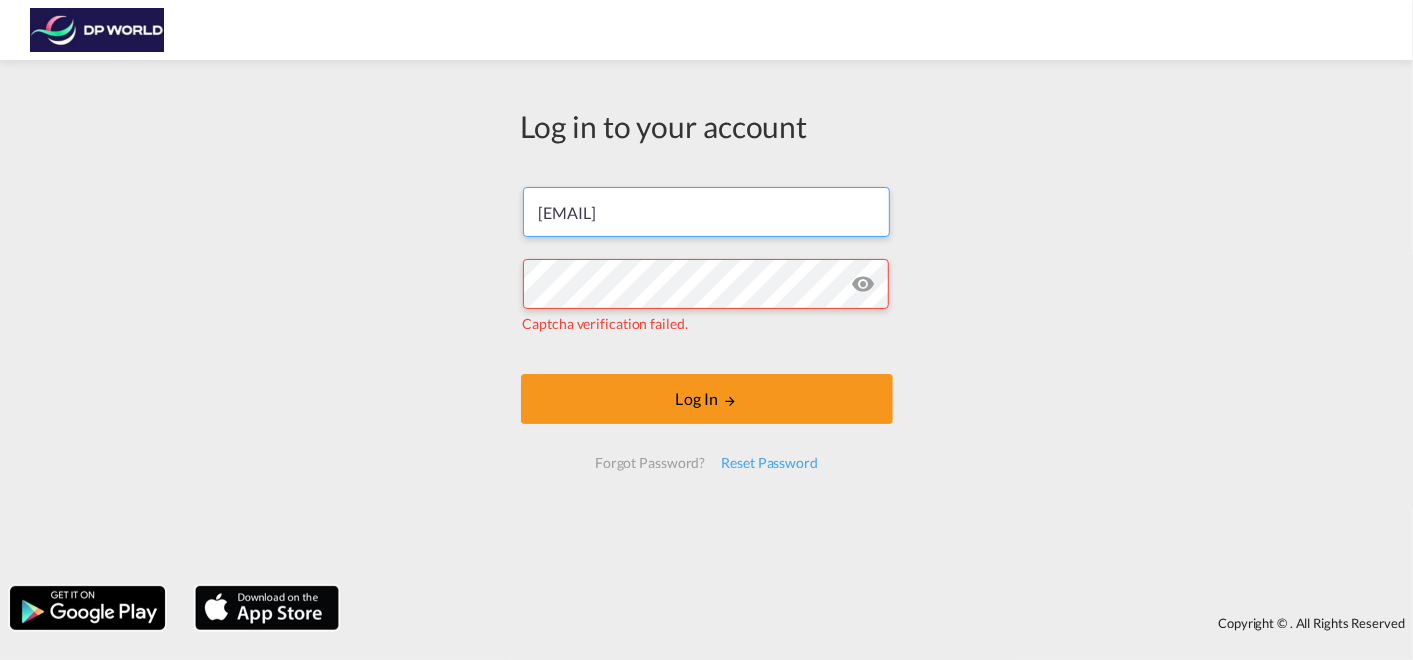 click on "[EMAIL]" at bounding box center (706, 212) 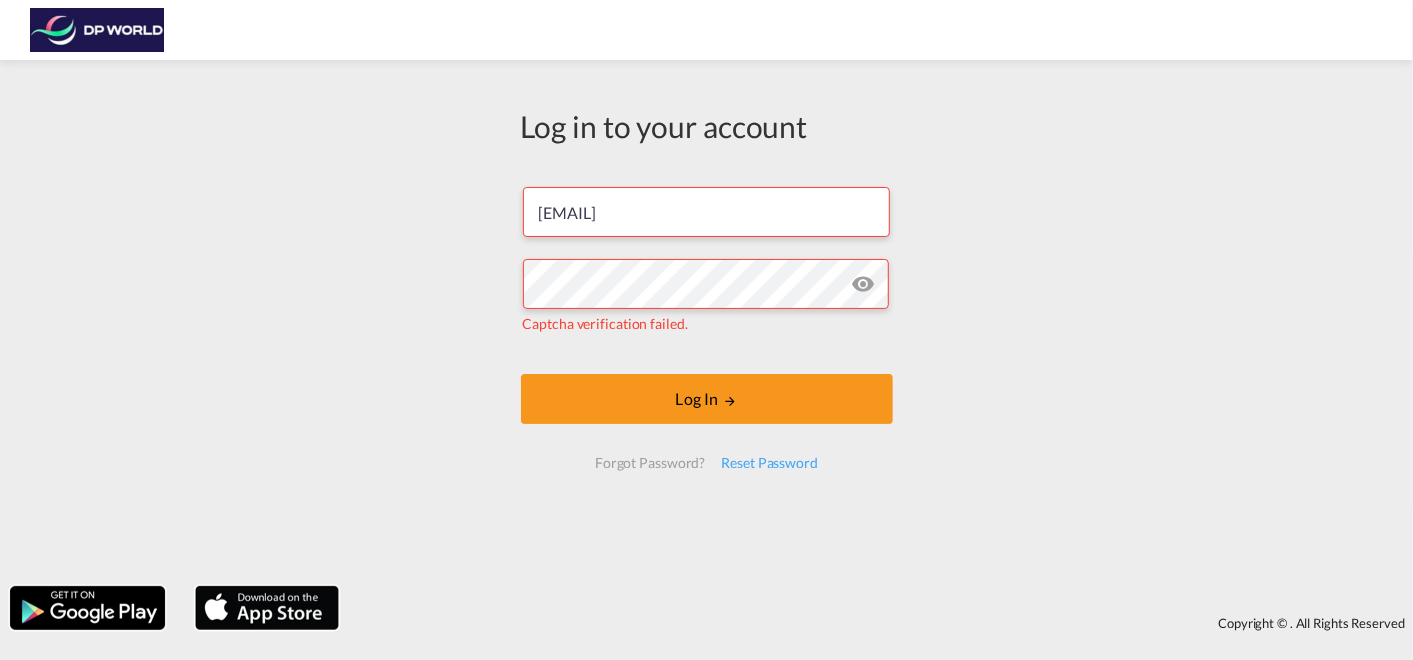 click on "Log in to your account hector.medrano@dpworld.com
Captcha verification failed.
Log In
Forgot Password?
Reset Password" at bounding box center [706, 323] 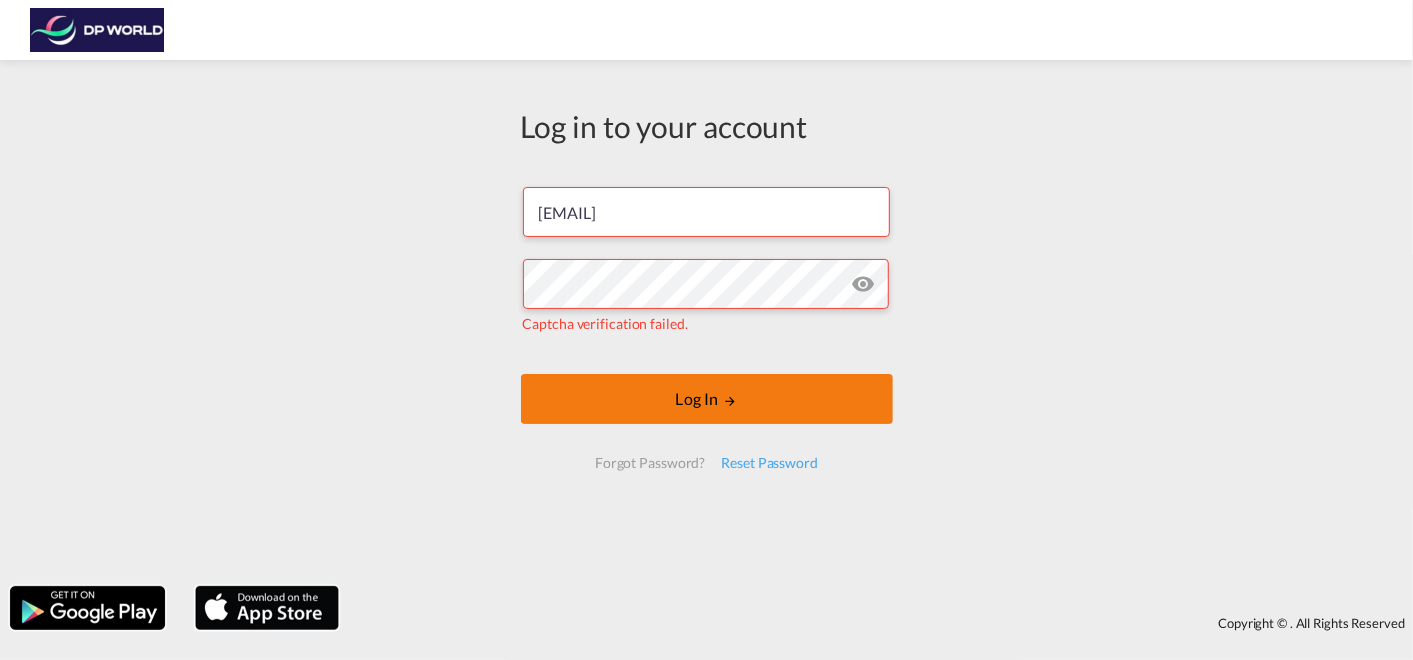 click on "Log In" at bounding box center (707, 399) 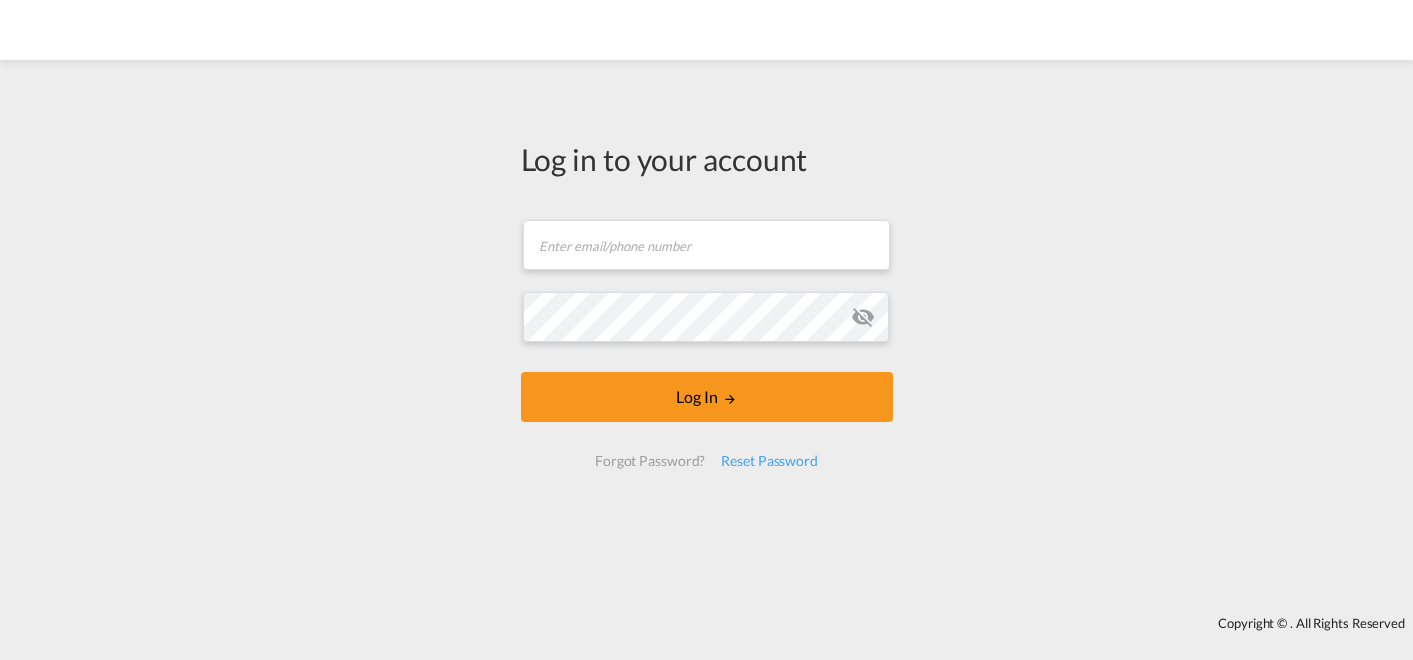 scroll, scrollTop: 0, scrollLeft: 0, axis: both 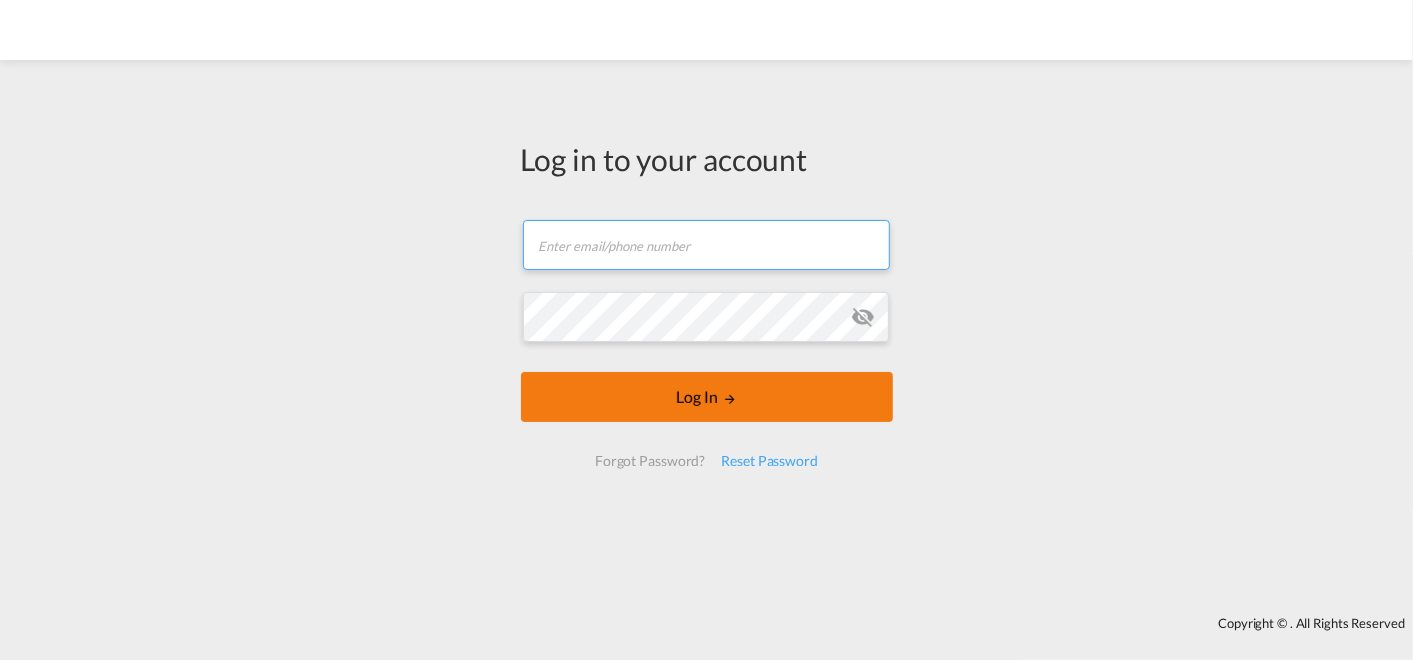 type on "[EMAIL]" 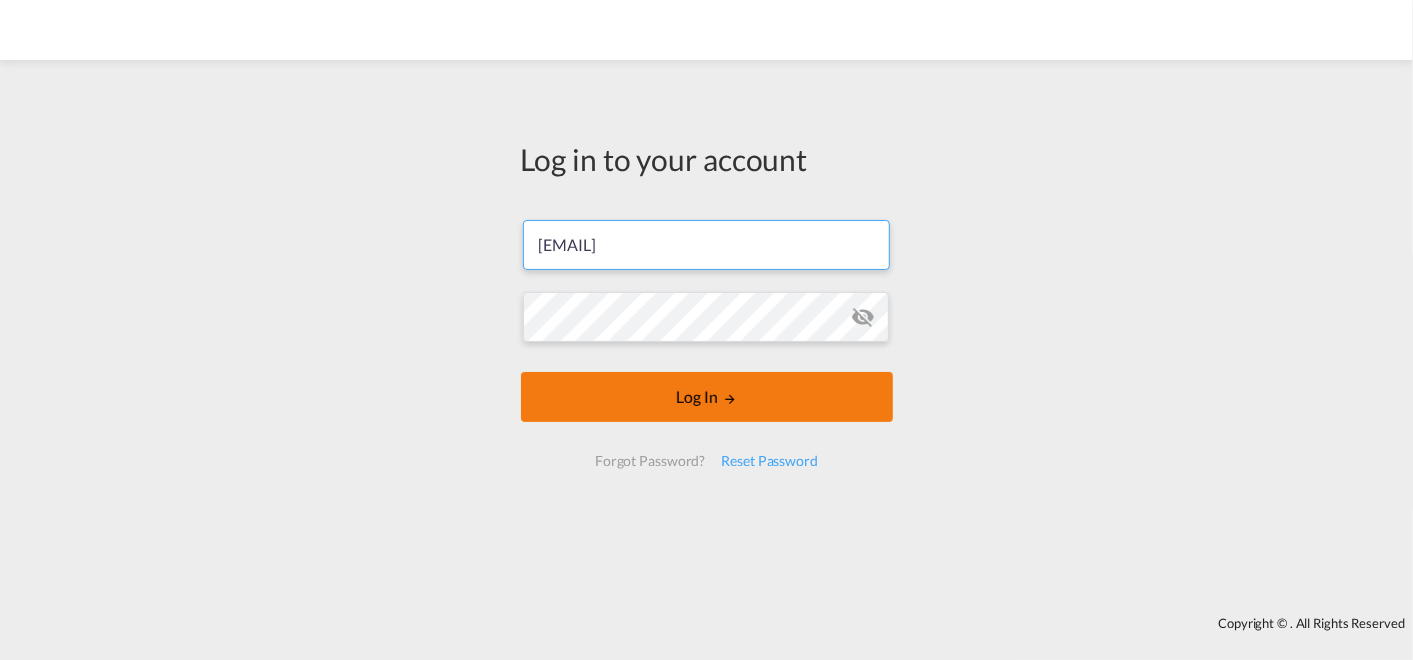 click on "Log In" at bounding box center [707, 397] 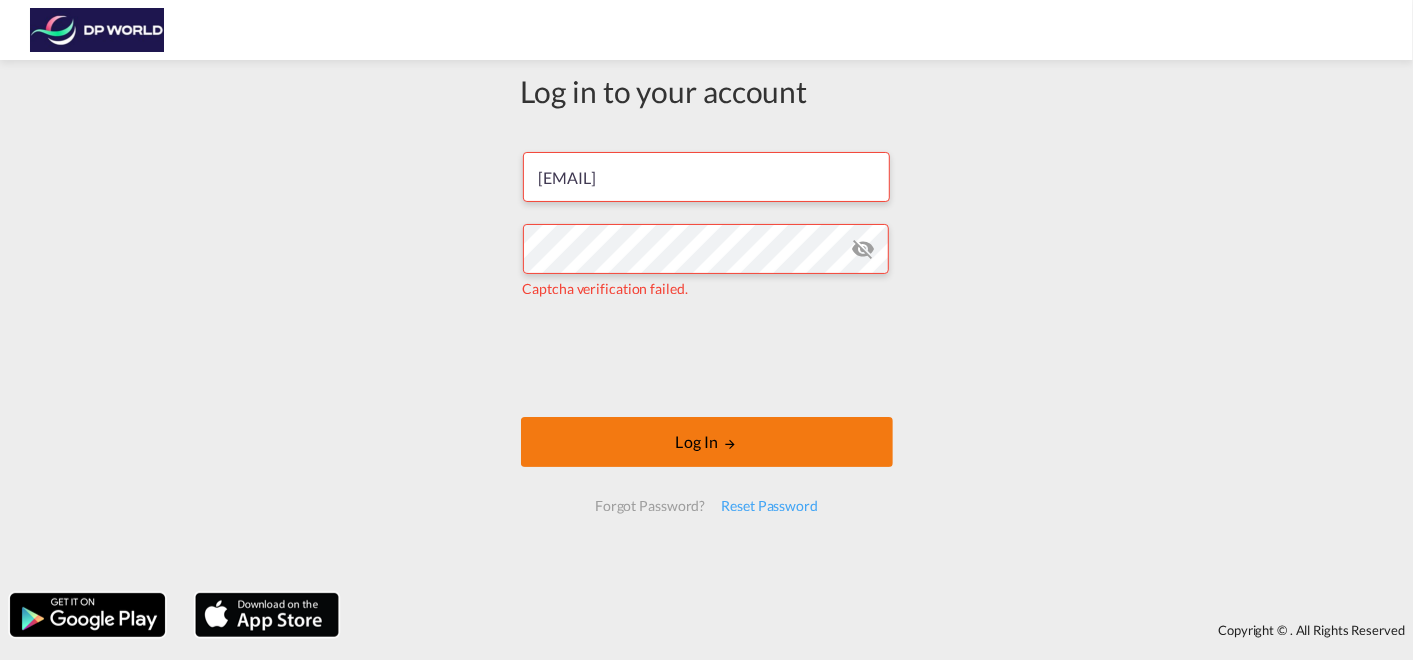click on "Log In" at bounding box center (707, 442) 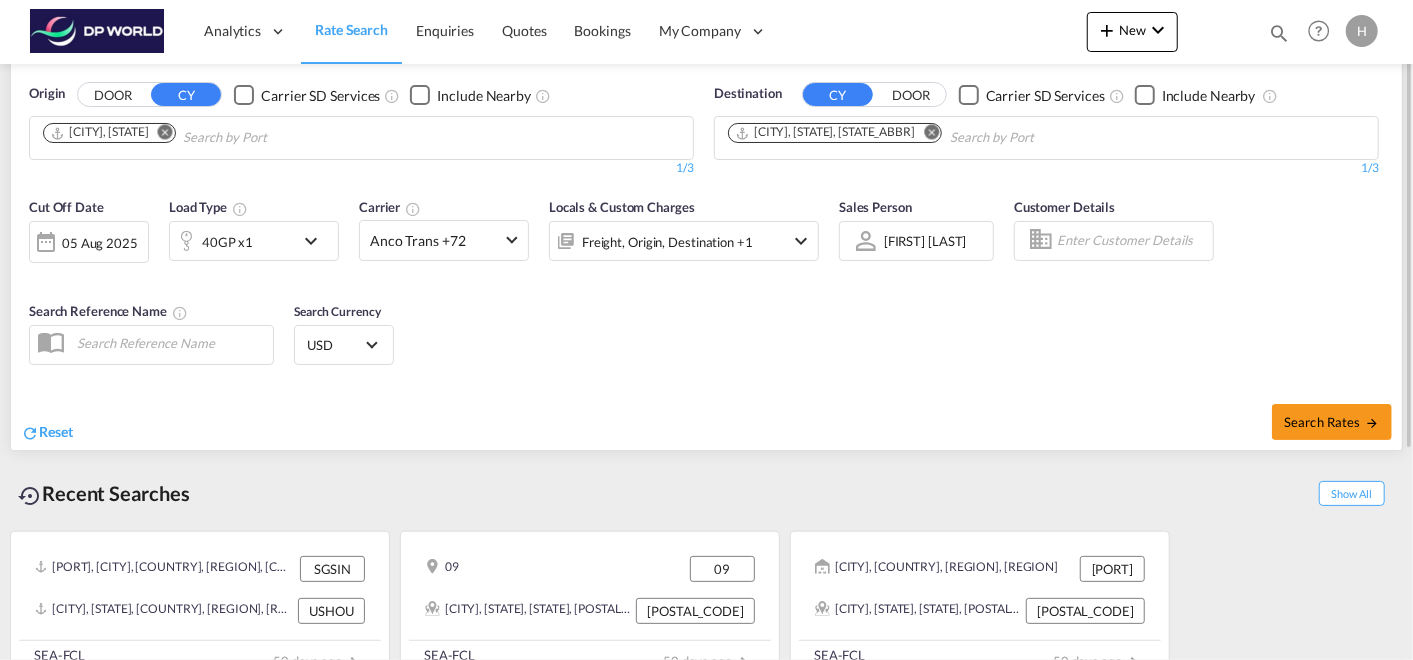 scroll, scrollTop: 0, scrollLeft: 0, axis: both 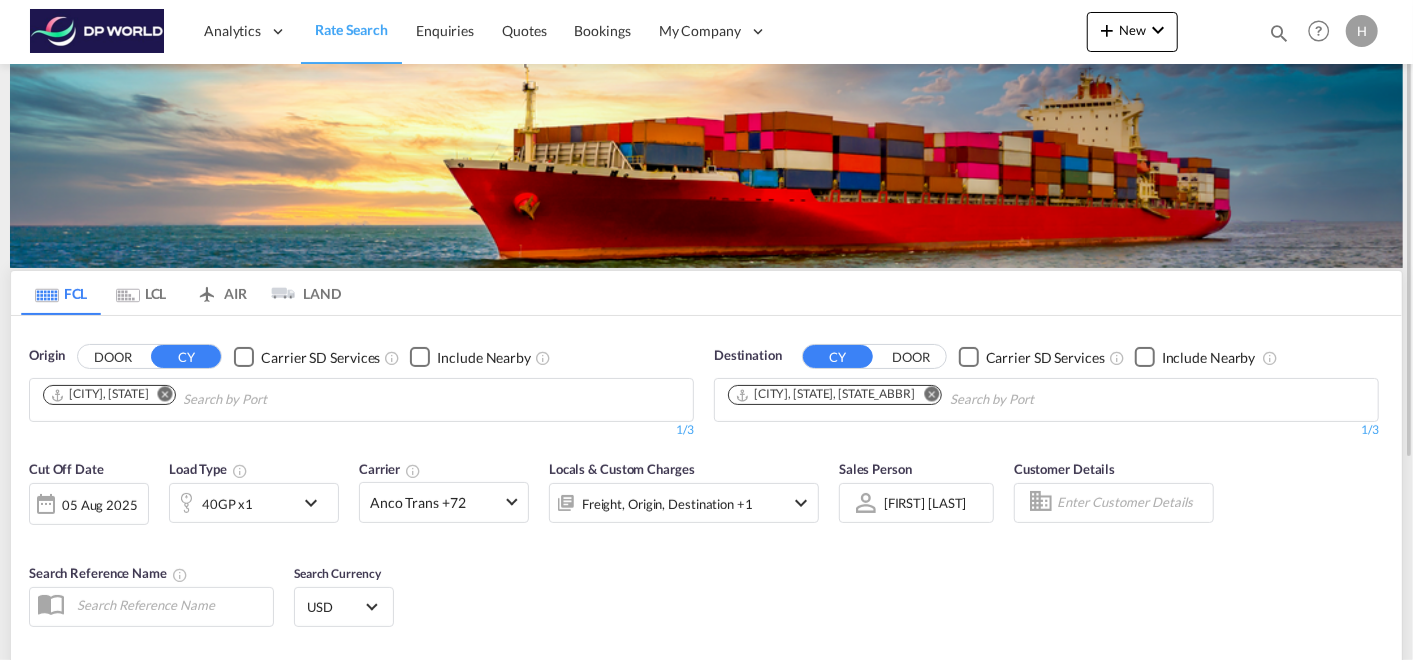 click at bounding box center [165, 394] 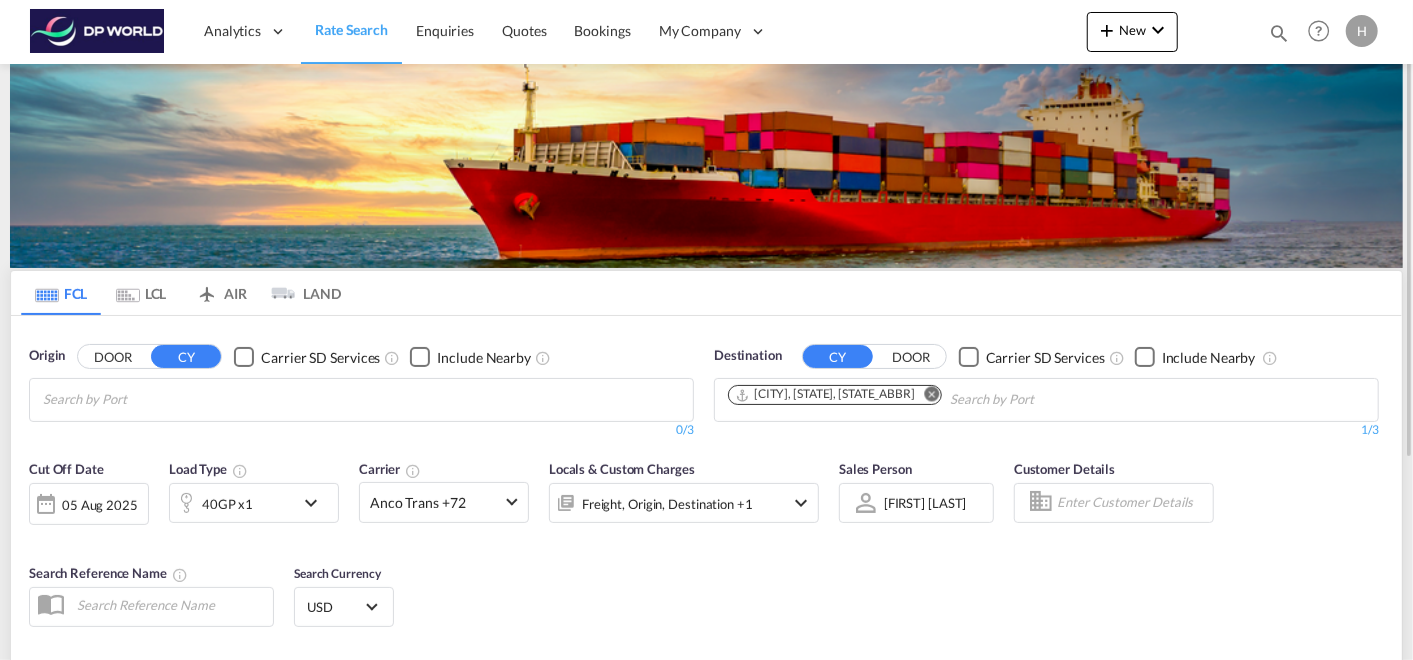 click at bounding box center (931, 394) 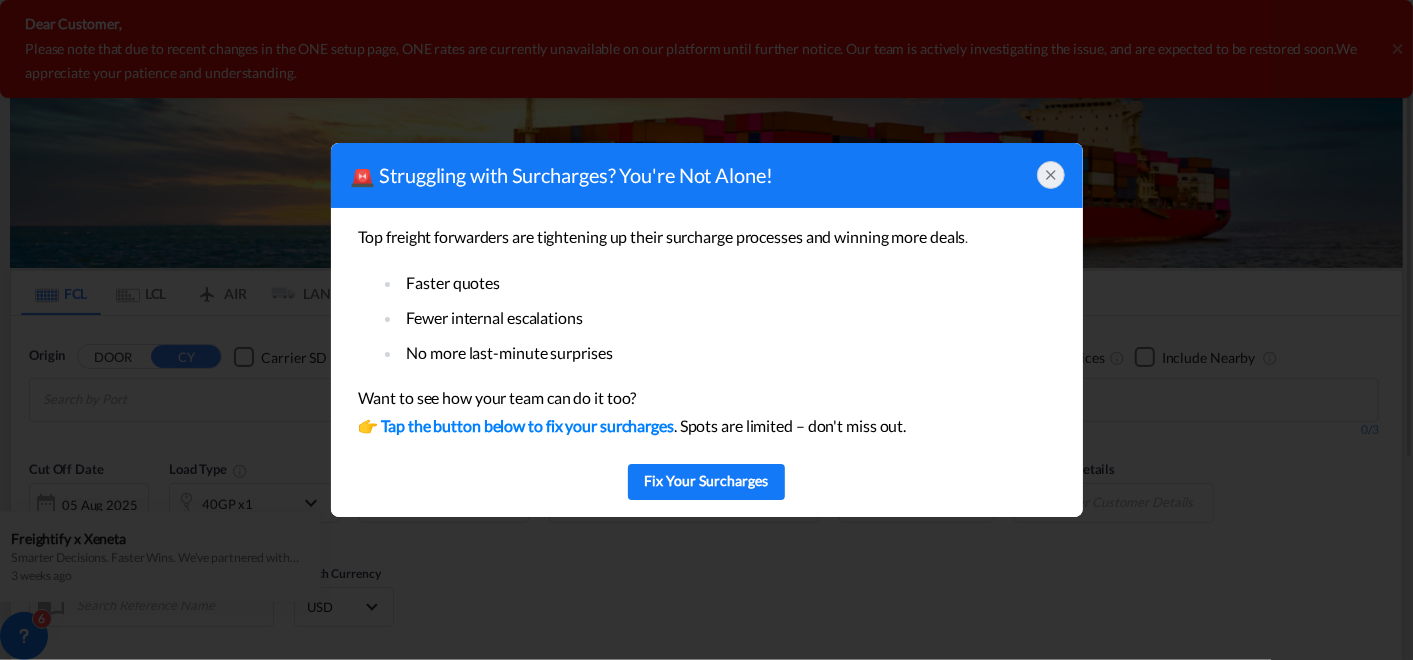 click at bounding box center (1051, 175) 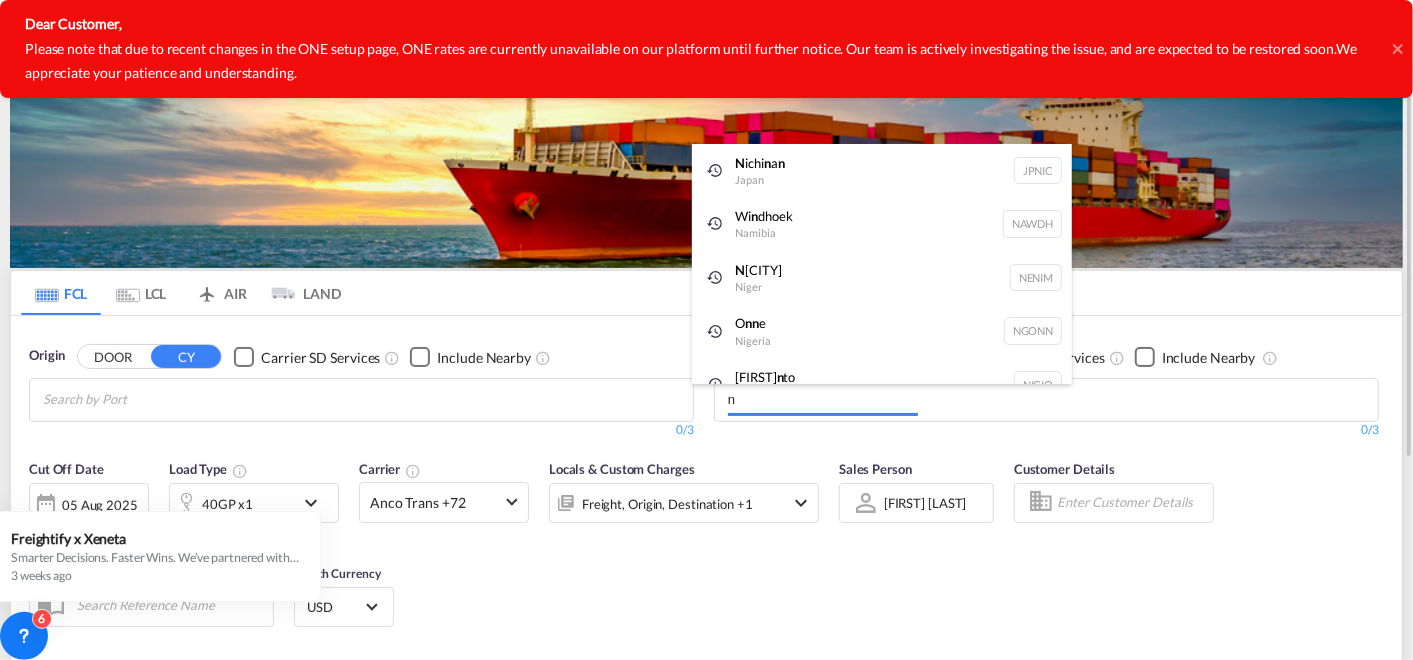 click on "Analytics
Reports
Dashboard
Rate Search
Enquiries
Quotes
Bookings" at bounding box center (706, 330) 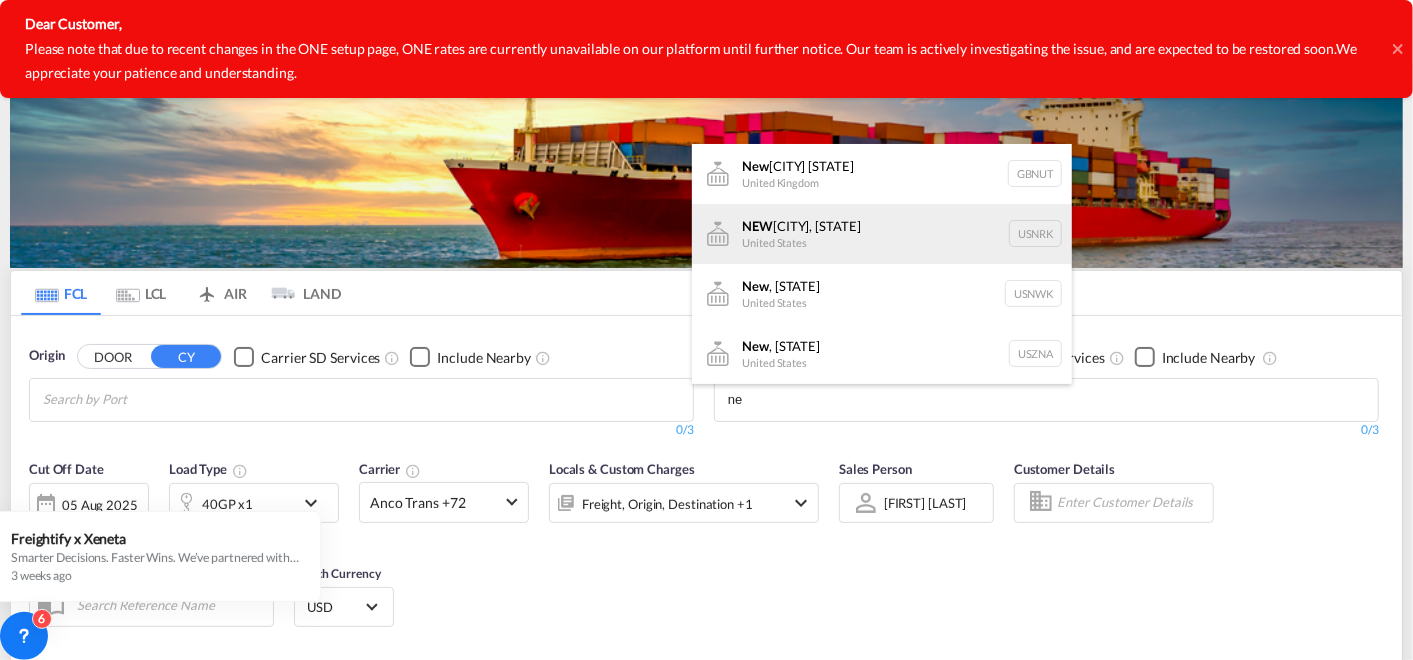 type on "n" 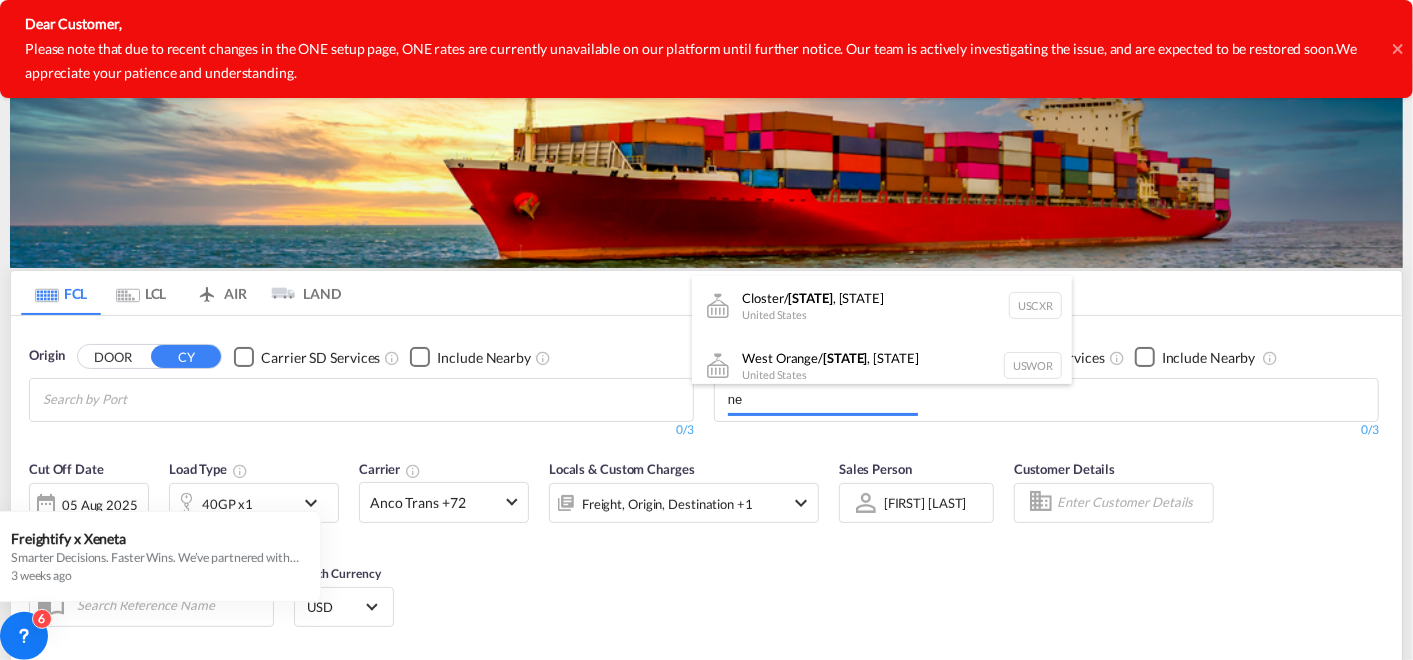 type on "n" 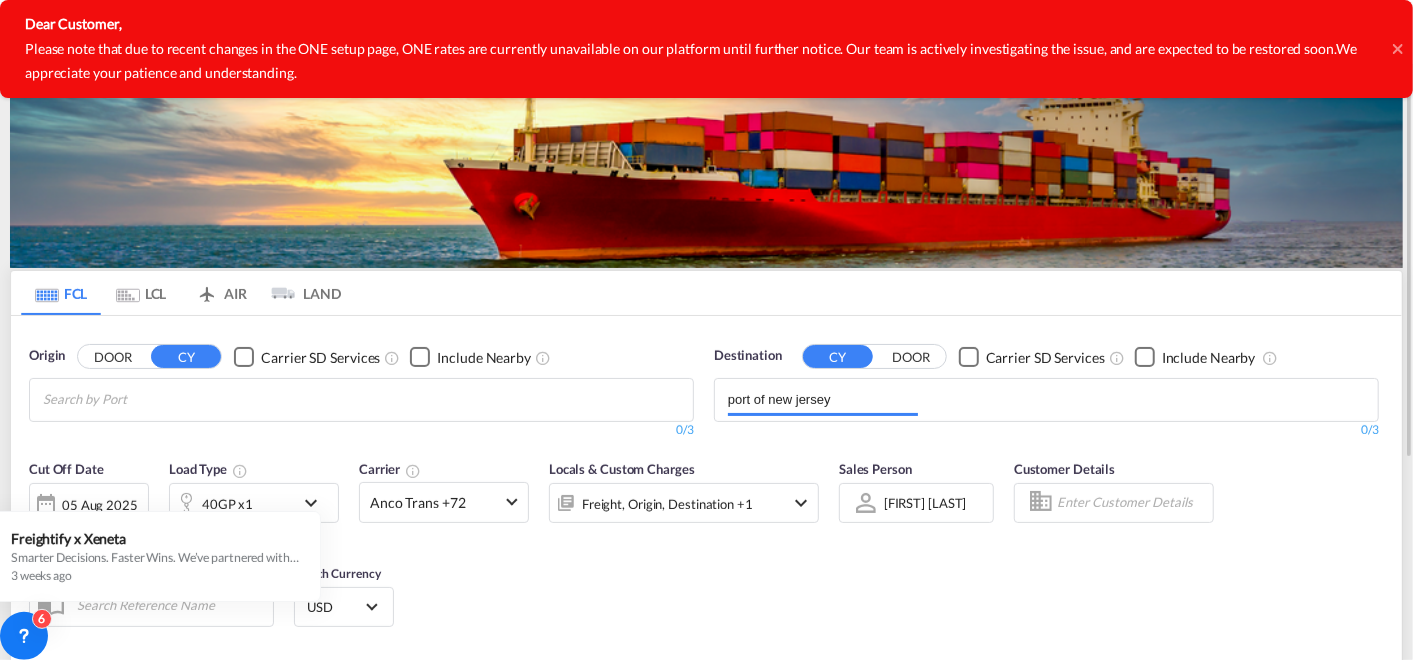 click on "Analytics
Reports
Dashboard
Rate Search
Enquiries
Quotes
Bookings" at bounding box center [706, 330] 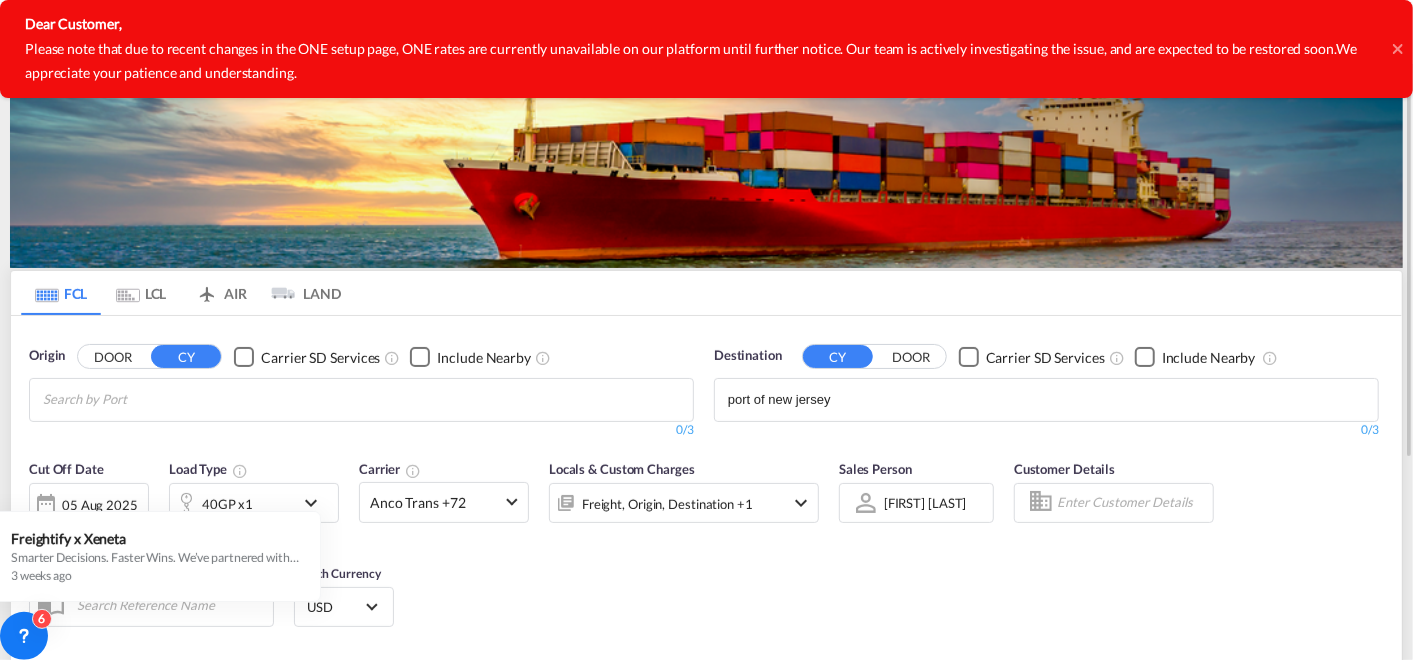 click on "port of new jersey" at bounding box center [823, 400] 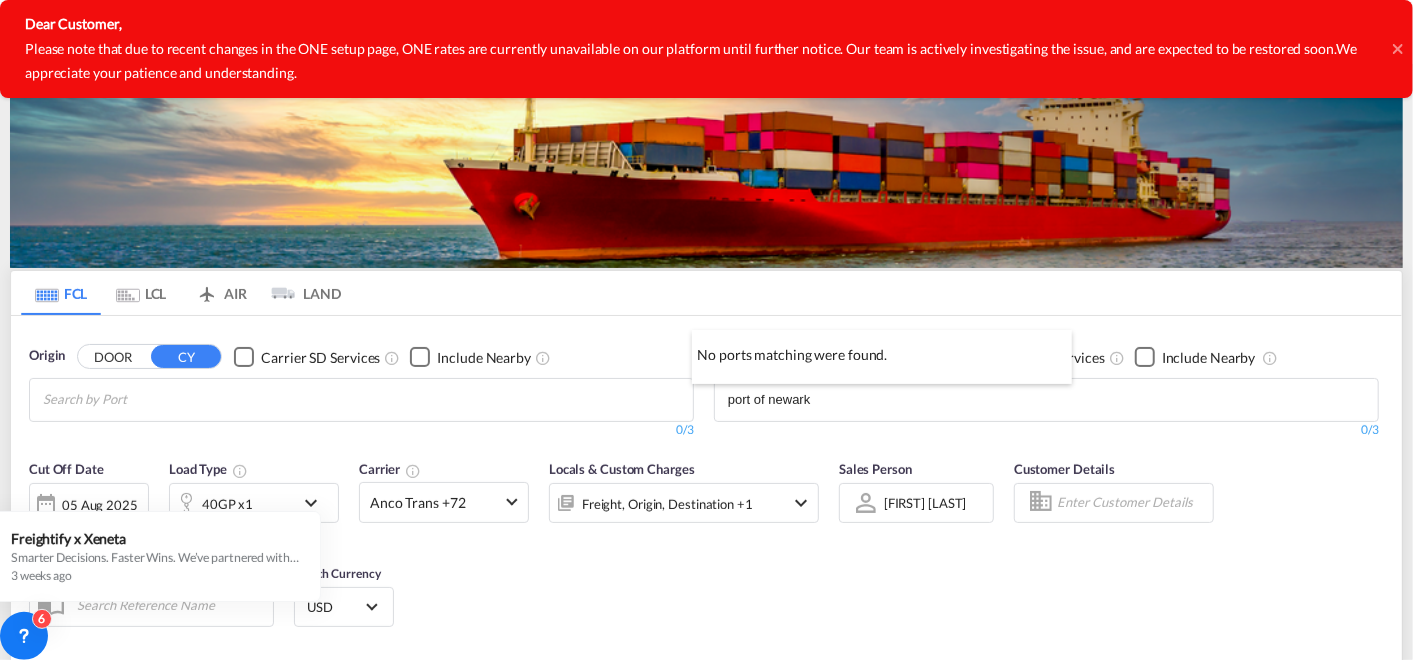 type on "port of newark" 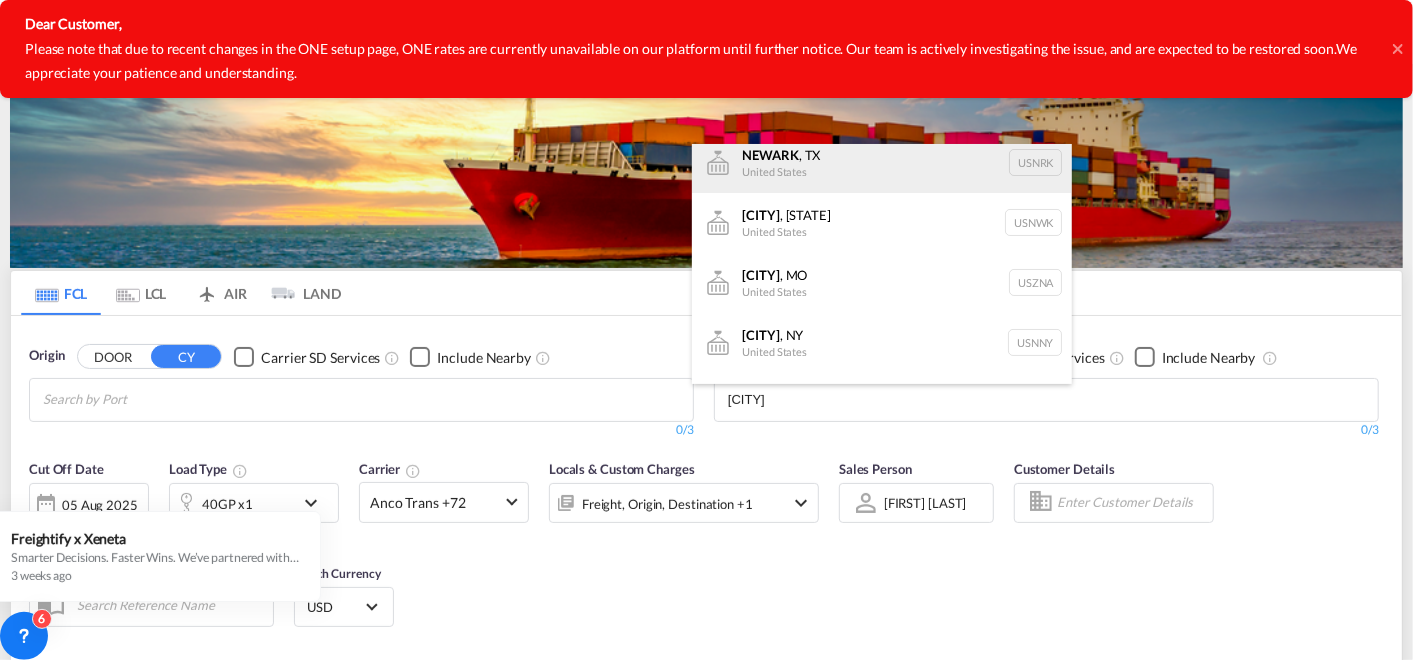 scroll, scrollTop: 120, scrollLeft: 0, axis: vertical 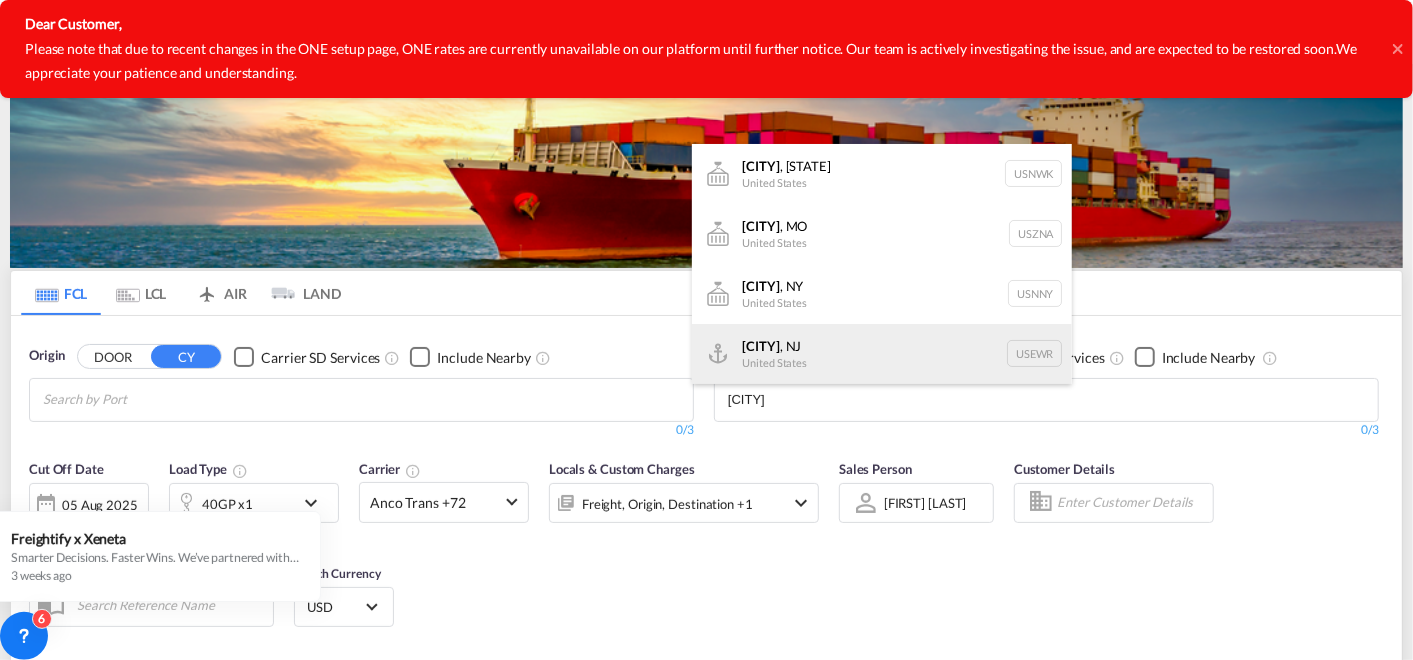 type on "[CITY]" 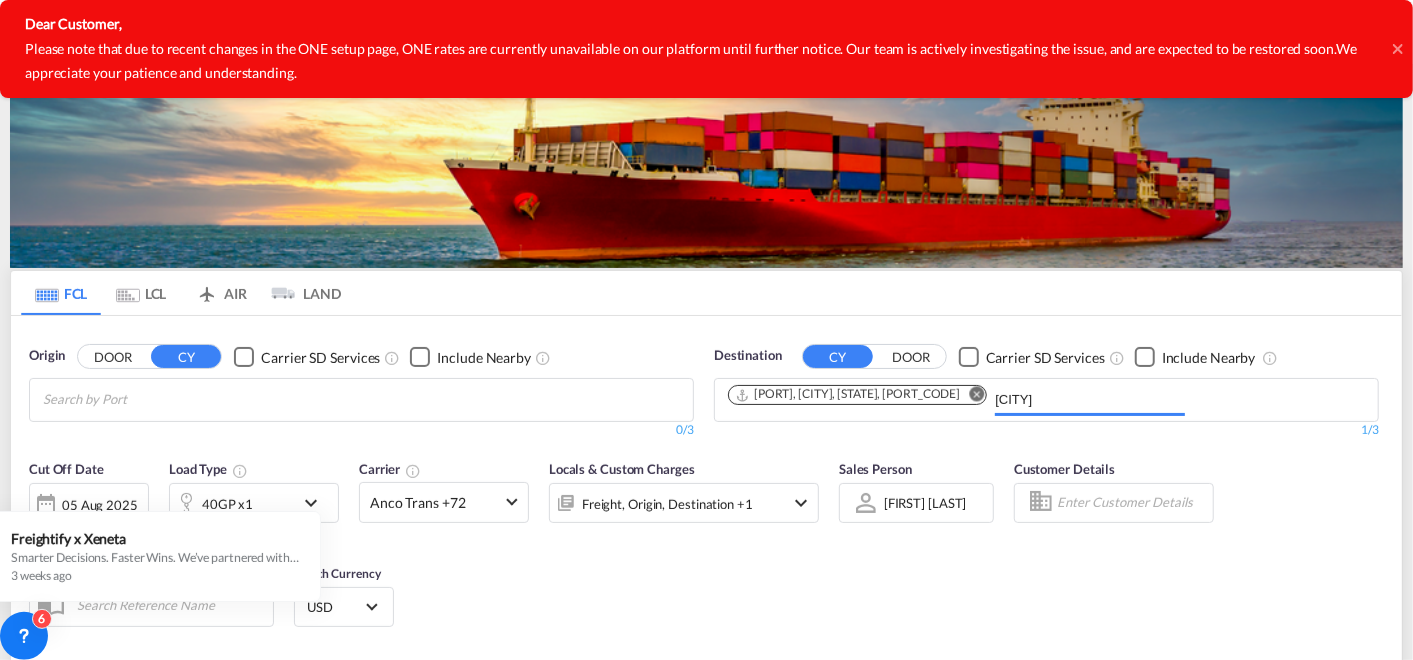 type 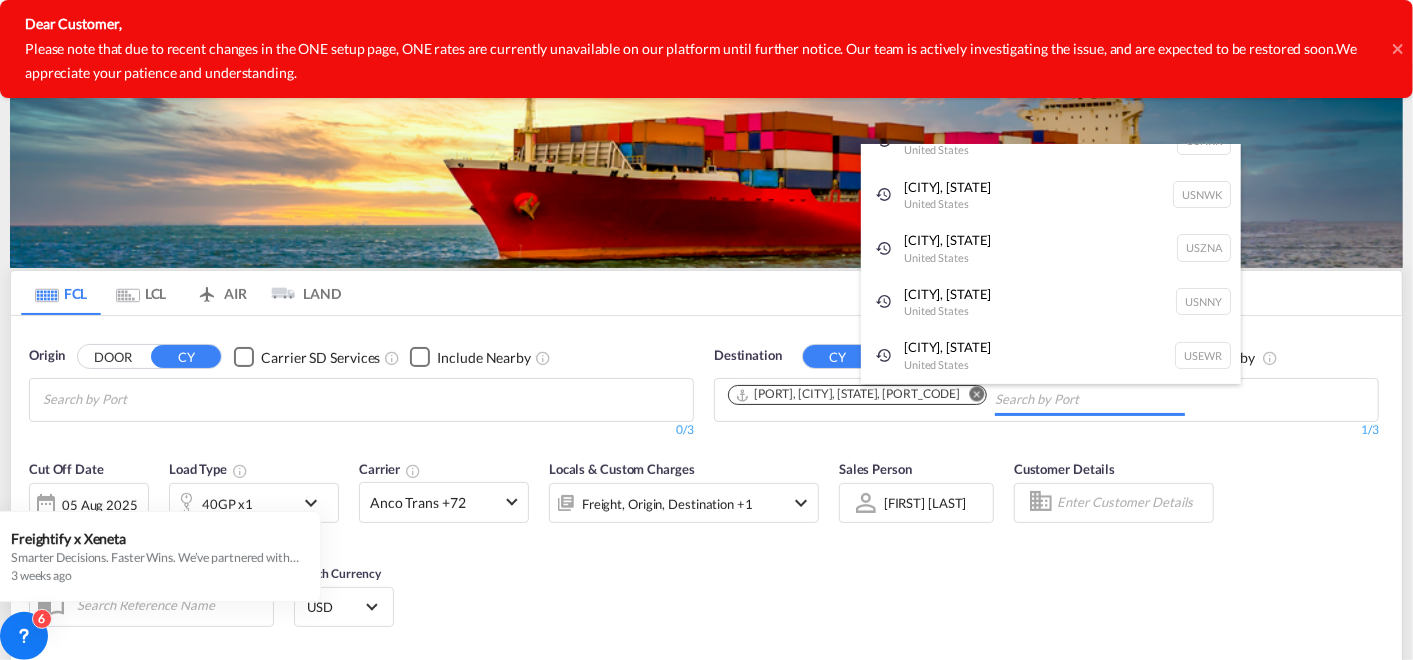 scroll, scrollTop: 0, scrollLeft: 0, axis: both 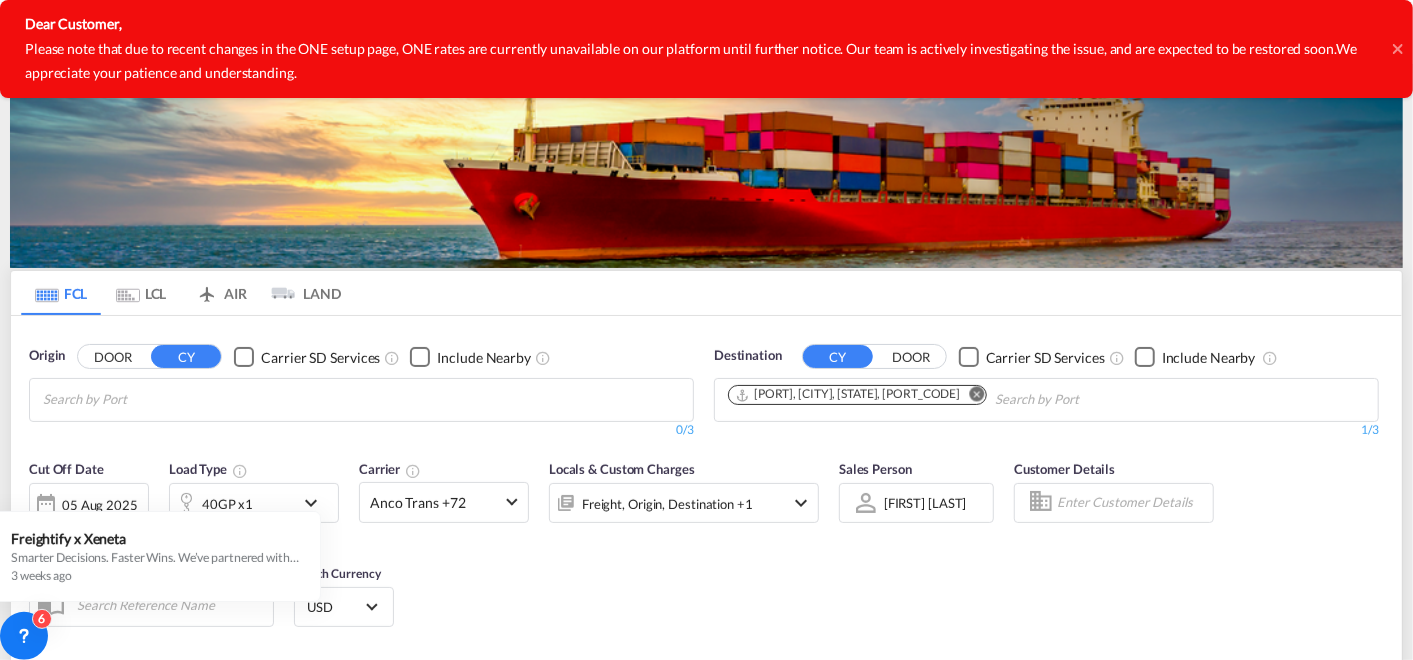 click on "Analytics
Reports
Dashboard
Rate Search
Enquiries
Quotes
Bookings" at bounding box center [706, 330] 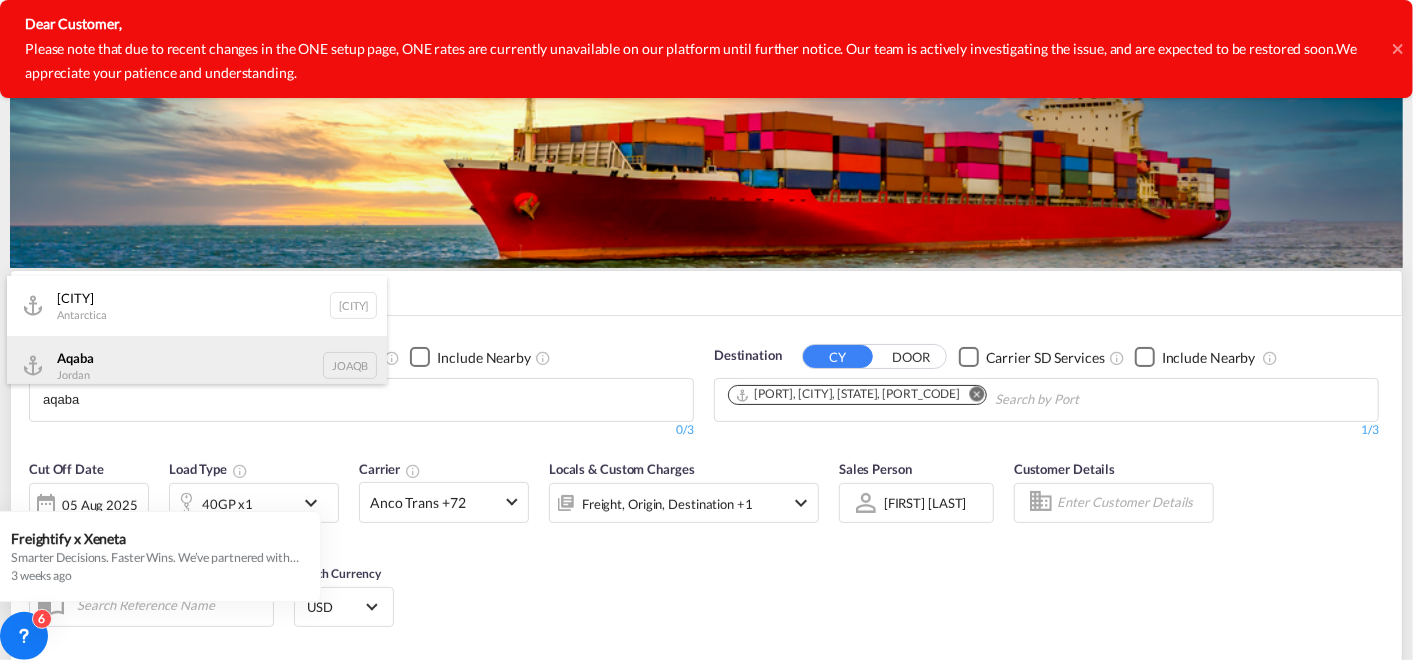 type on "aqaba" 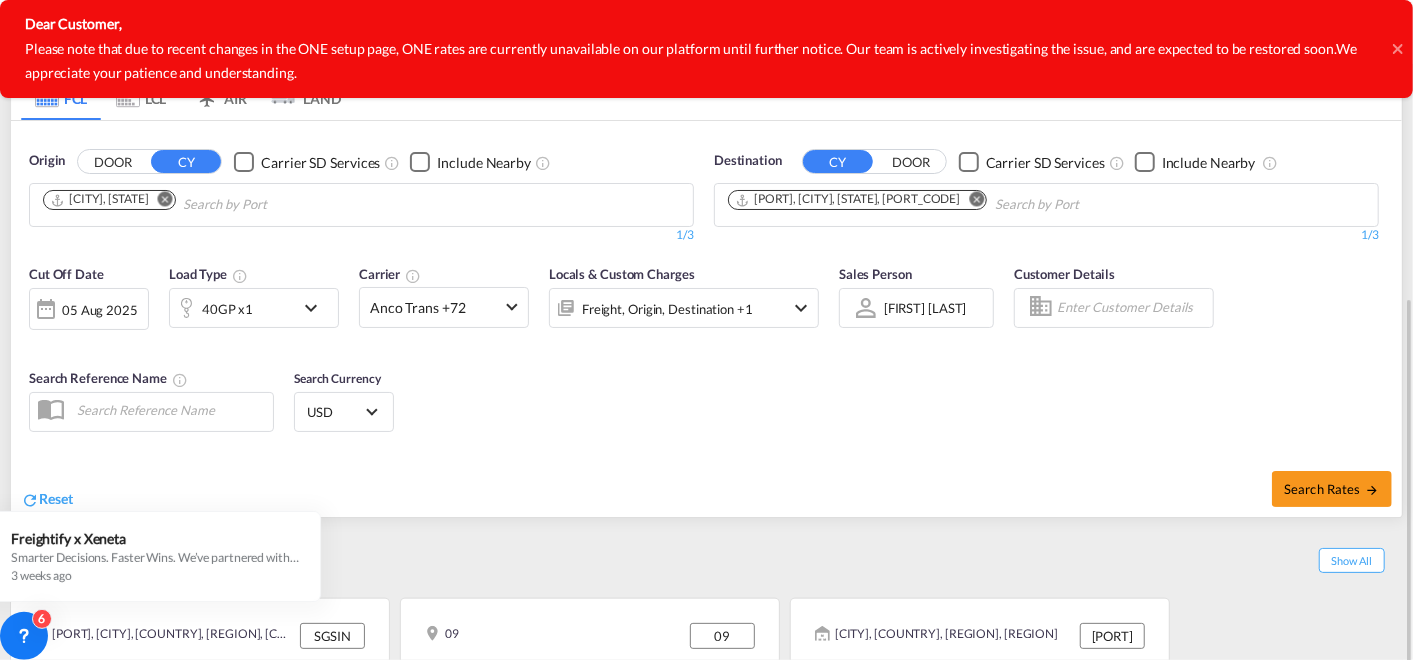 scroll, scrollTop: 291, scrollLeft: 0, axis: vertical 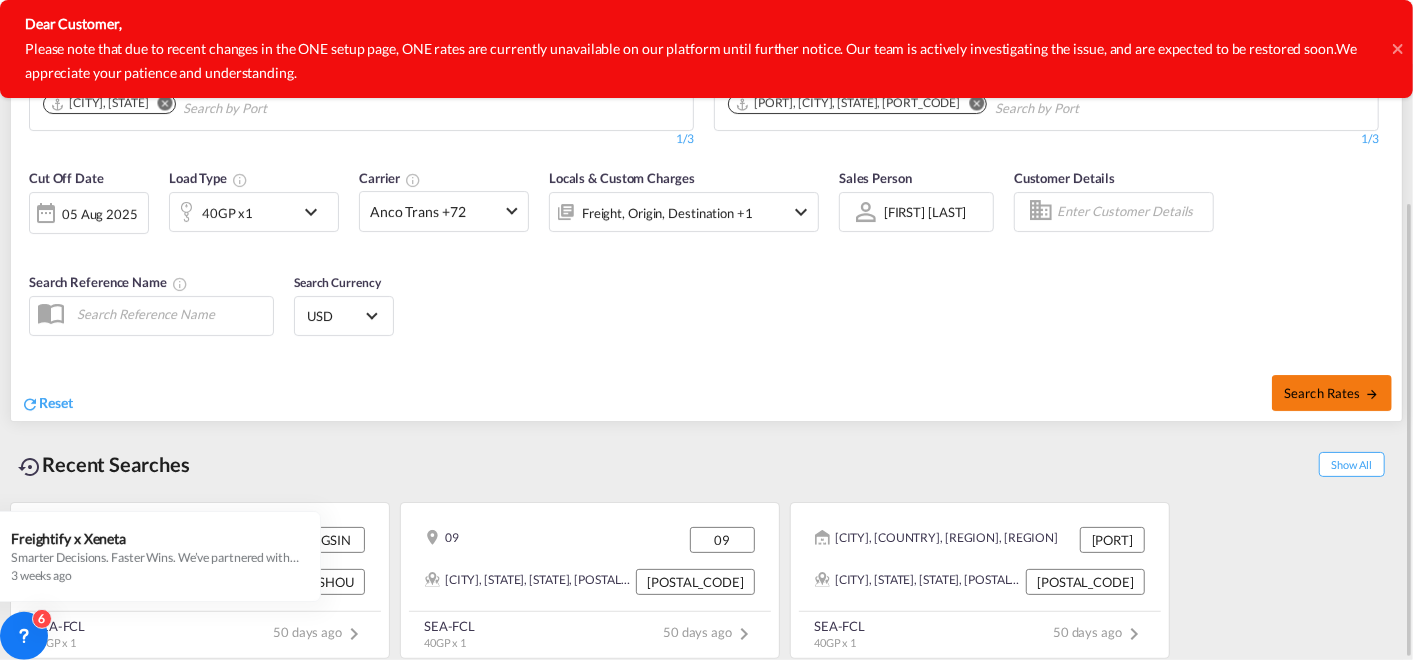 click on "Search Rates" at bounding box center (1332, 393) 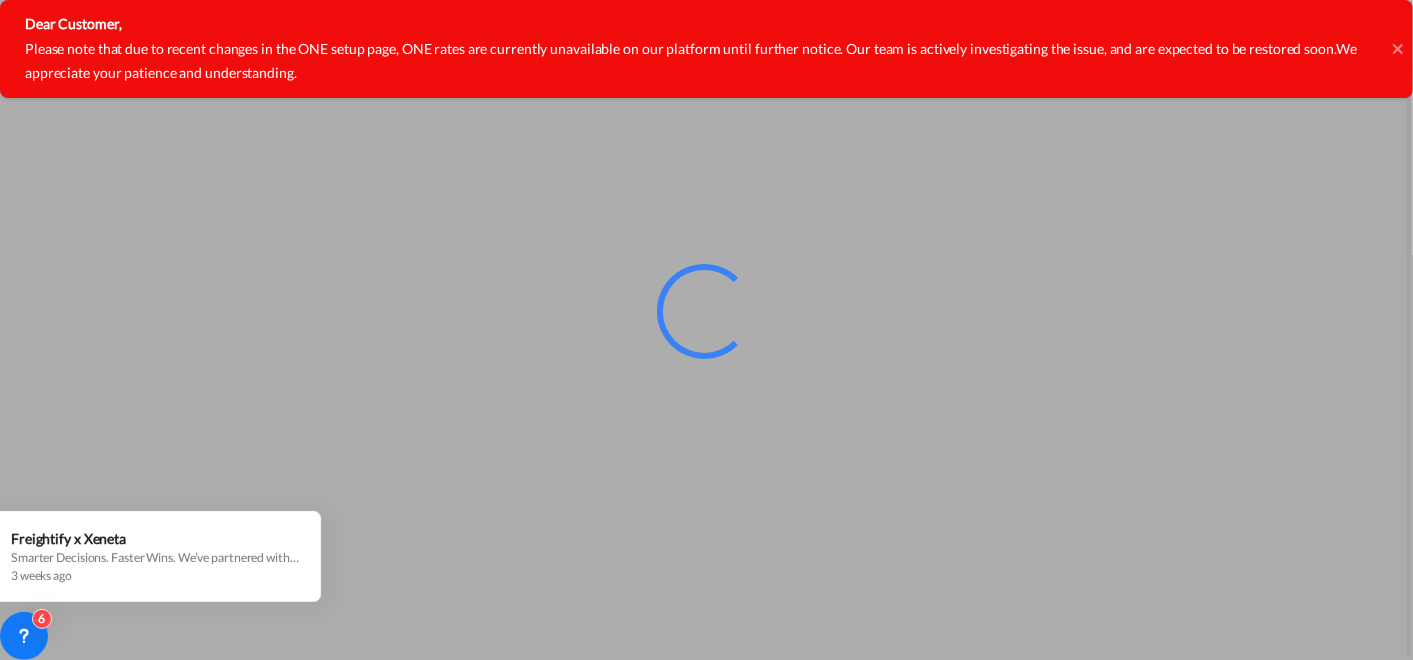 scroll, scrollTop: 0, scrollLeft: 0, axis: both 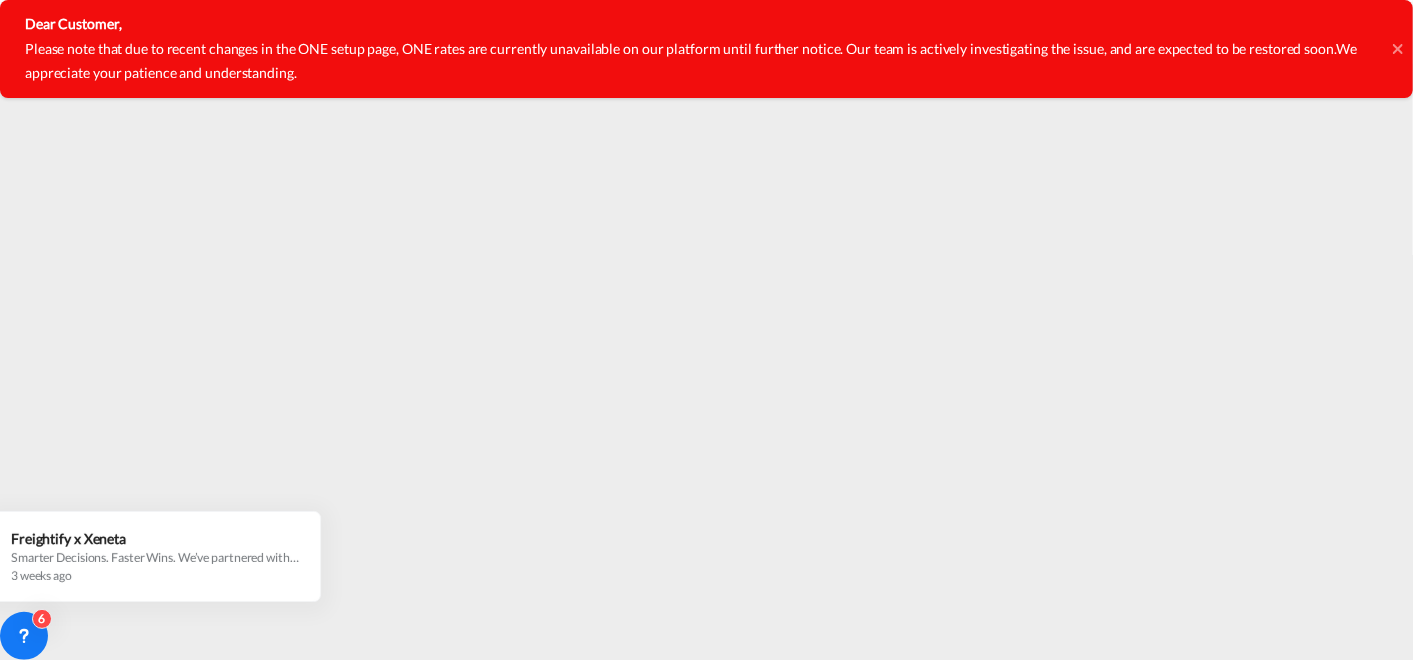 click 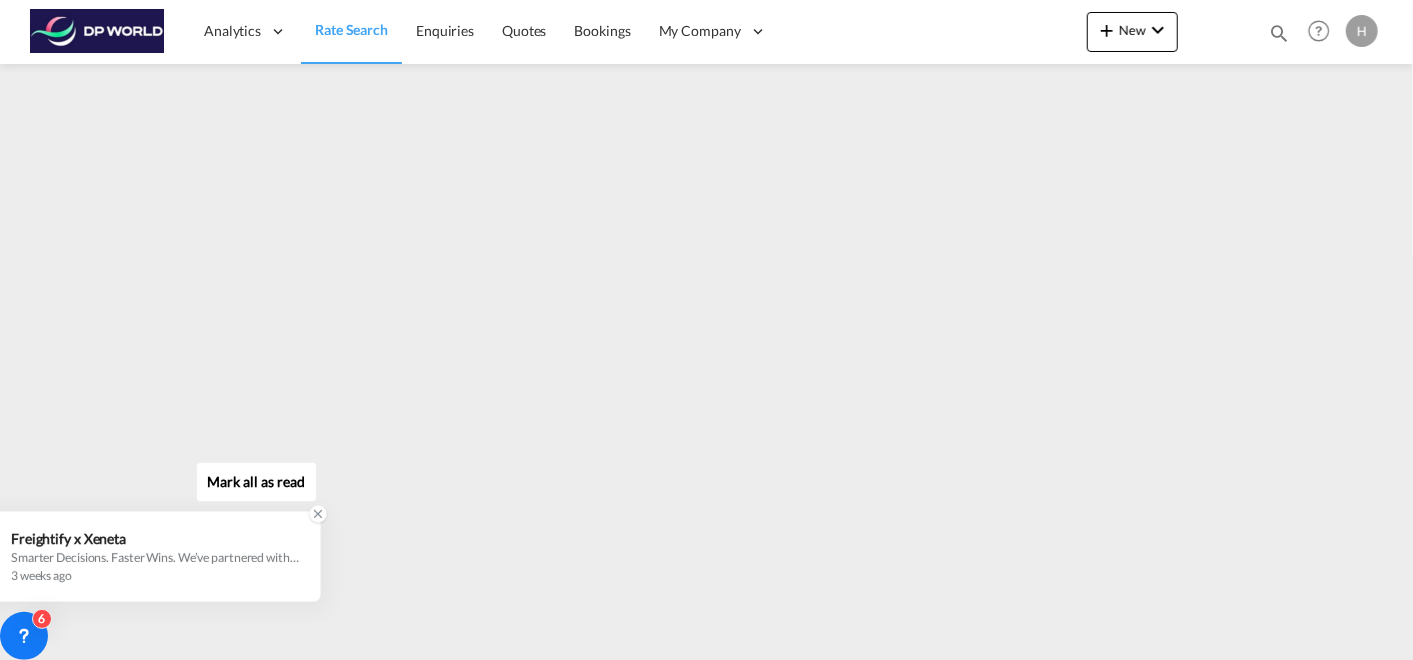 click on "3 weeks ago" at bounding box center [155, 575] 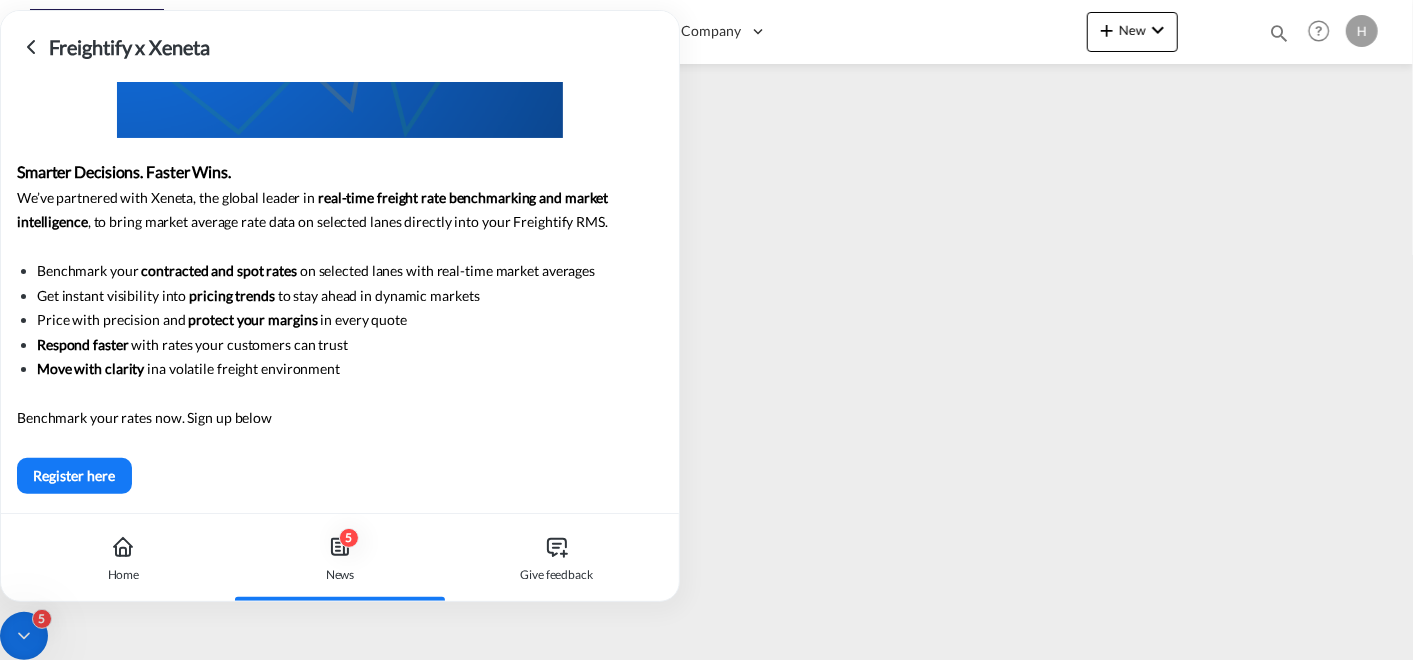 scroll, scrollTop: 0, scrollLeft: 0, axis: both 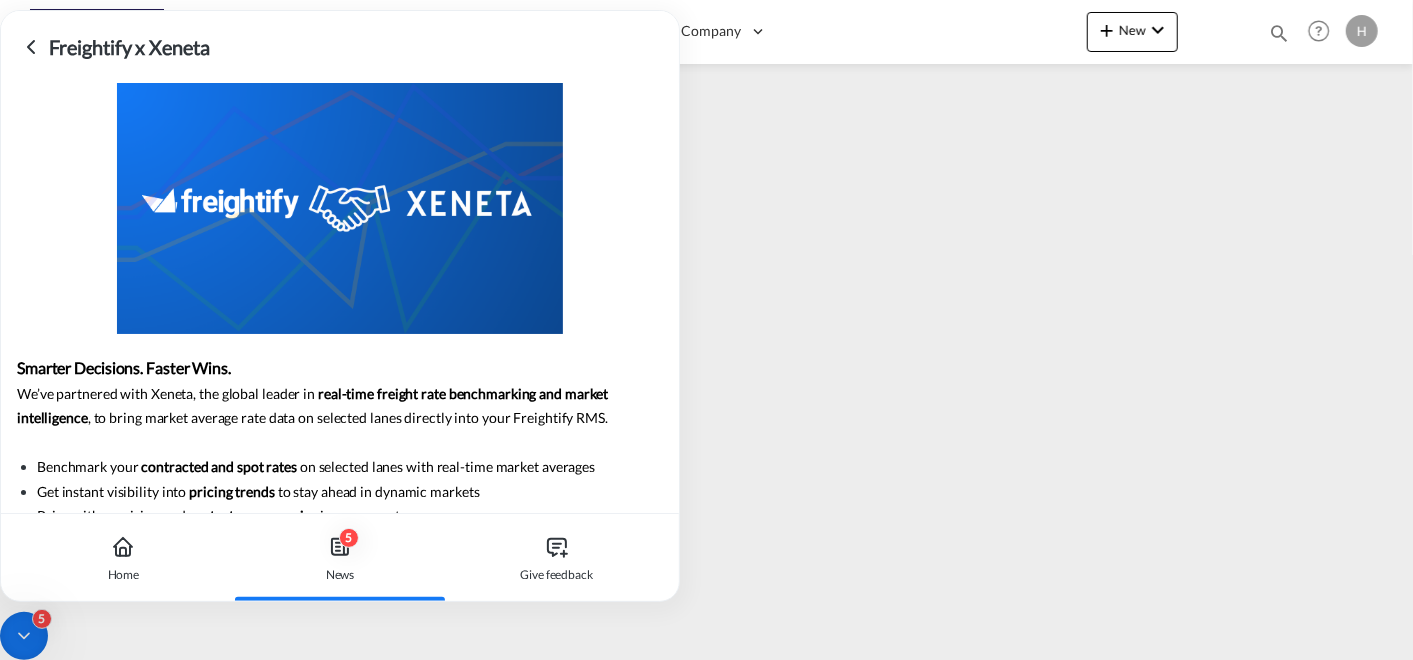 click 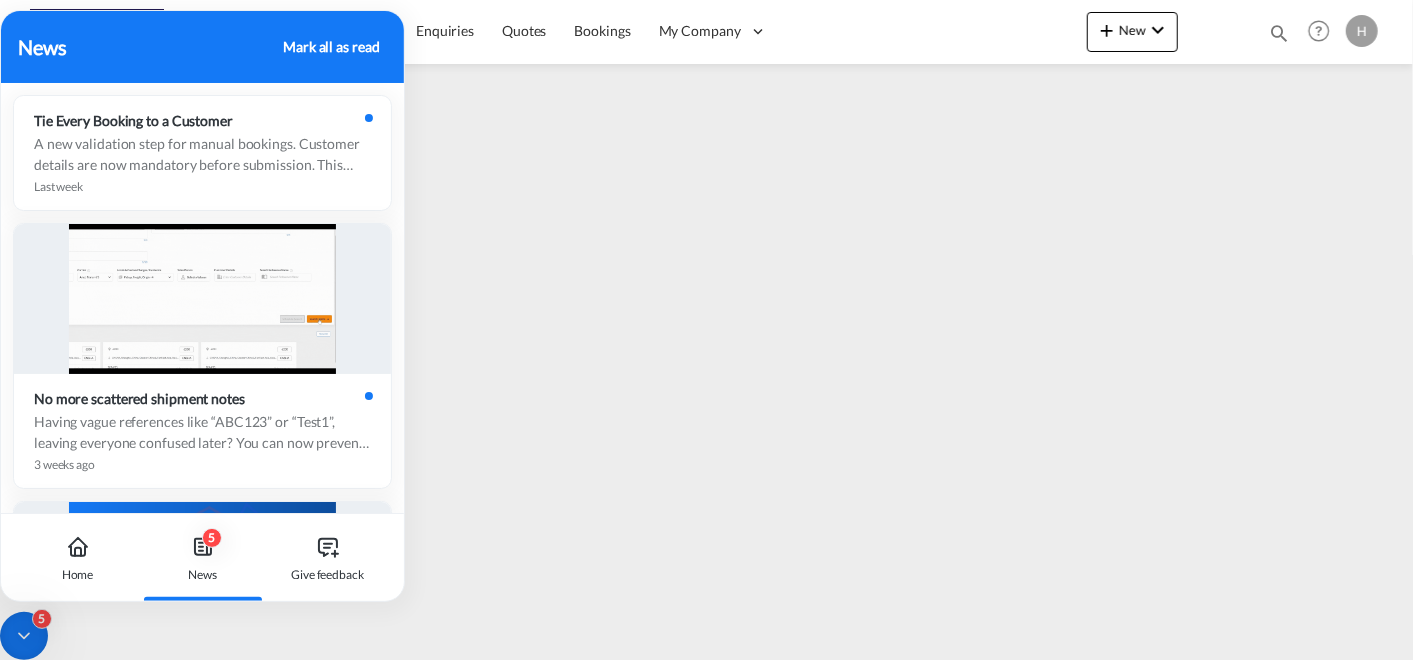 click on "Mark all as read" at bounding box center [331, 46] 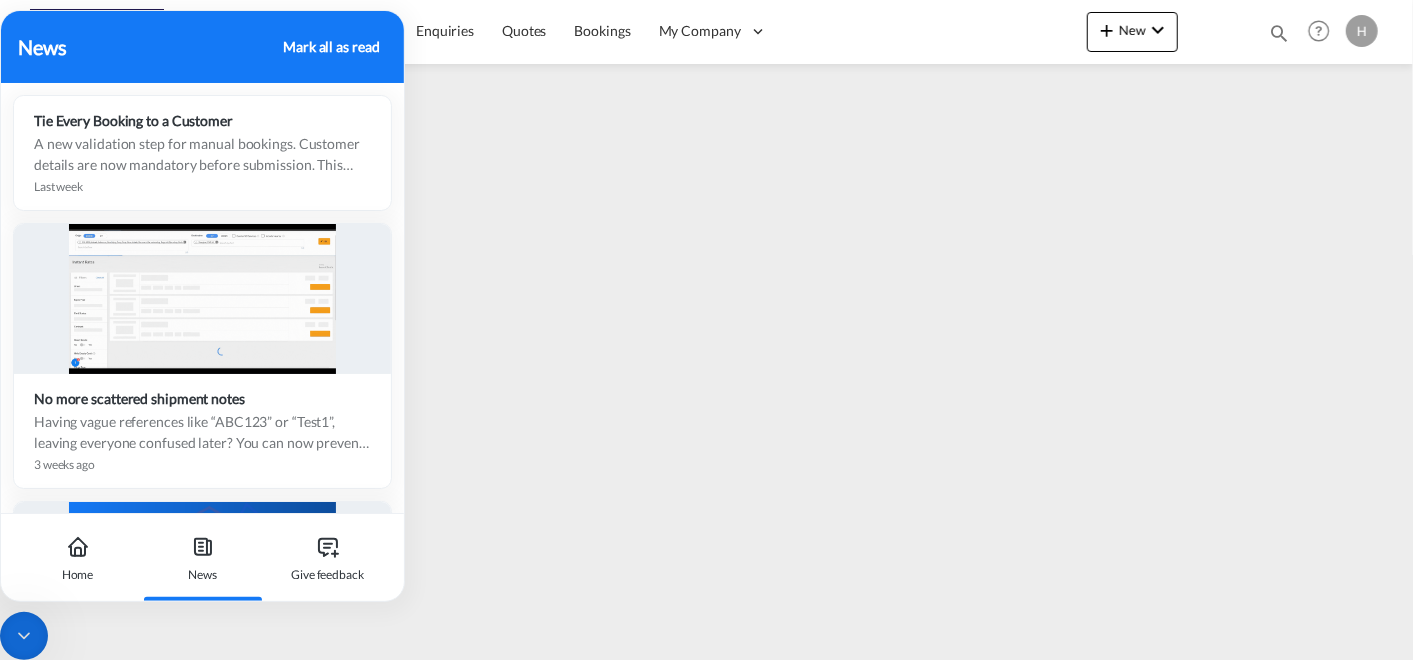 click on "Mark all as read" at bounding box center (331, 46) 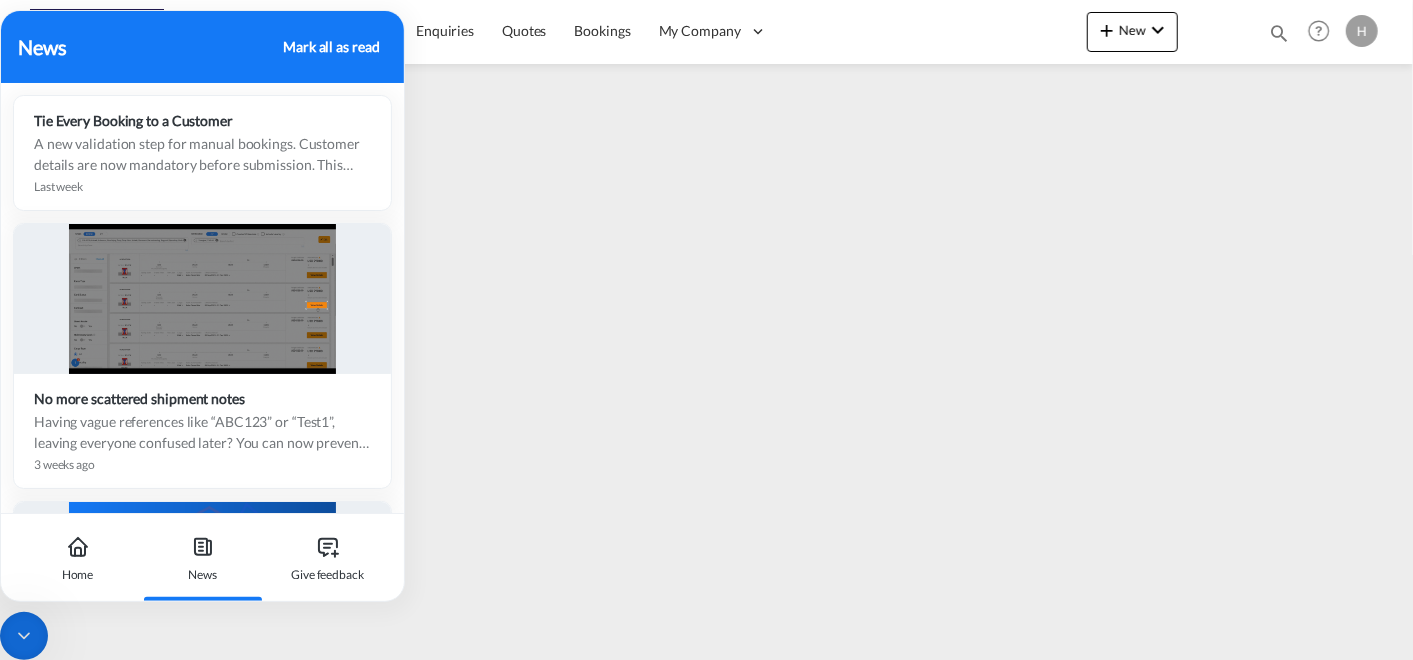 click on "Mark all as read" at bounding box center (331, 46) 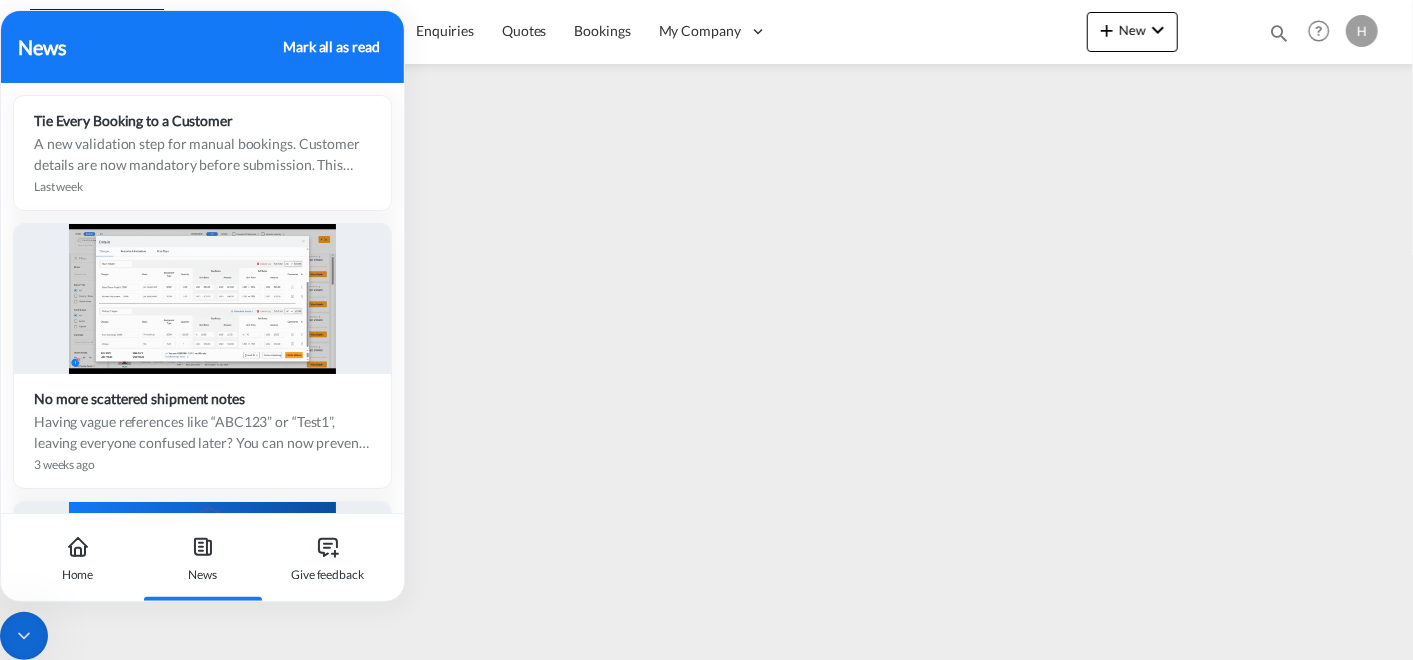 click on "Mark all as read" at bounding box center [331, 46] 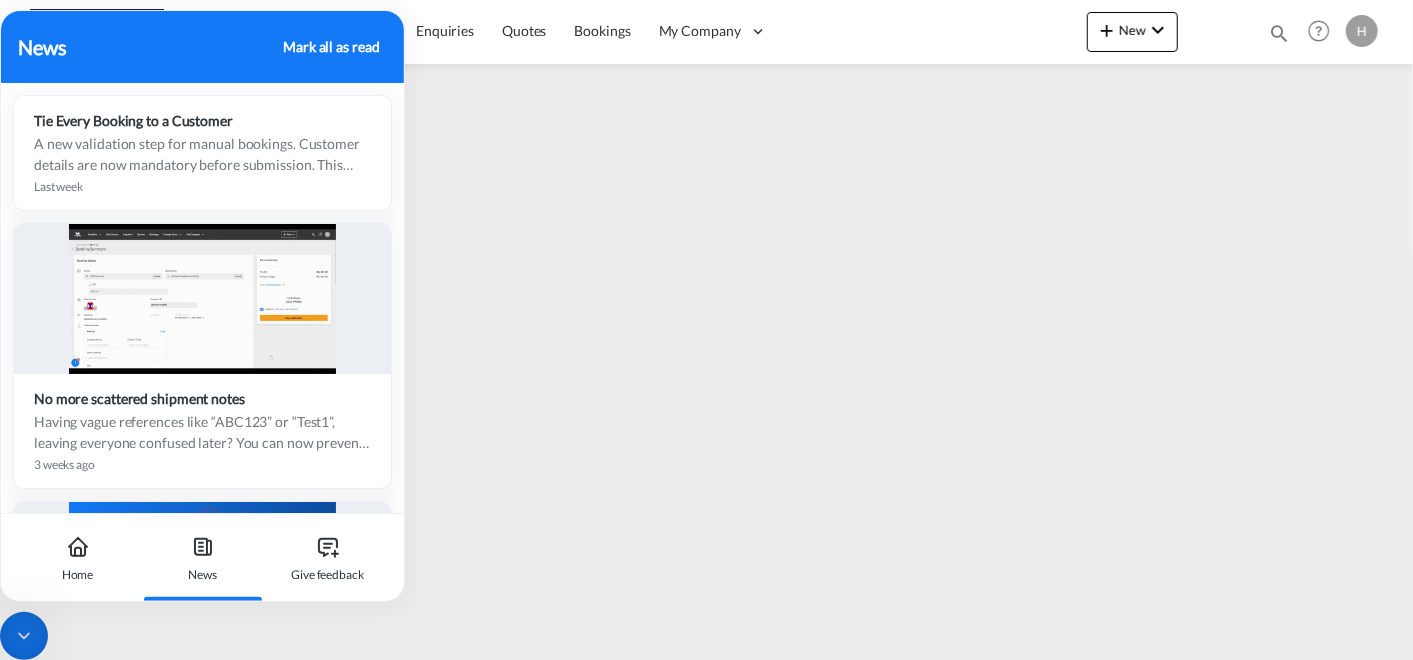 click on "Mark all as read" at bounding box center [331, 46] 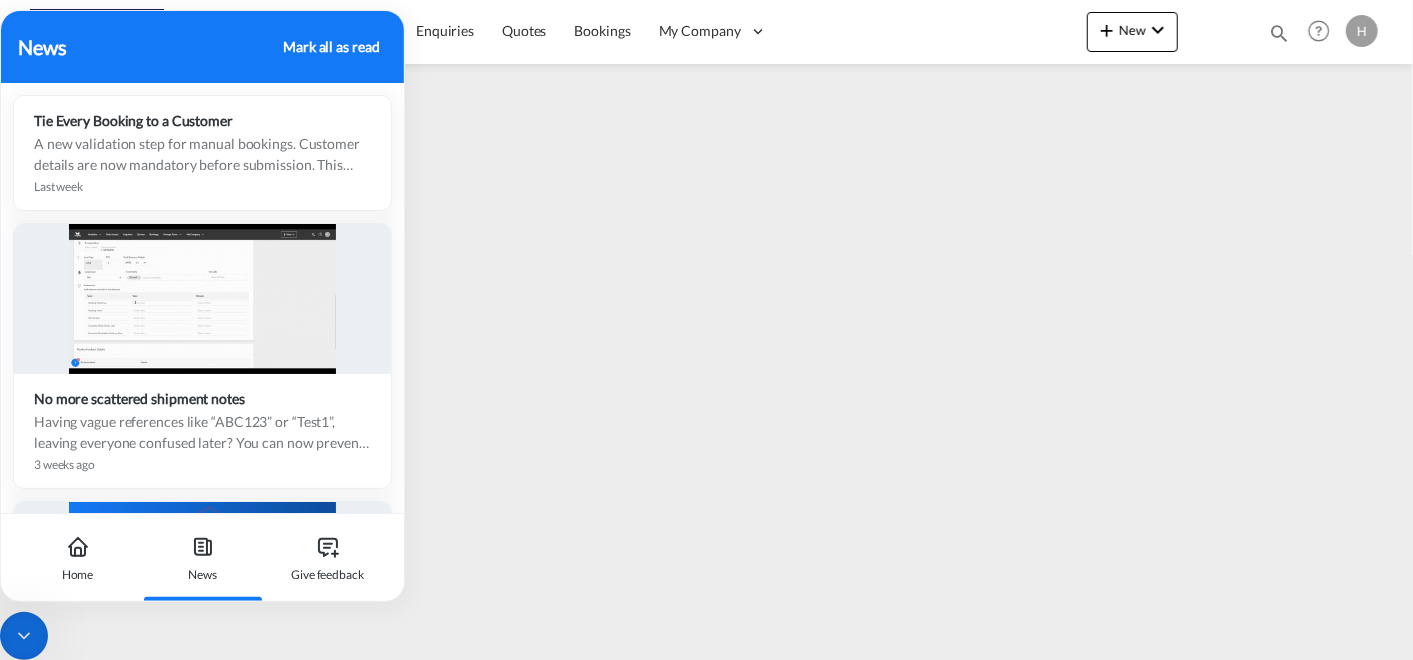 click on "Mark all as read" at bounding box center (331, 46) 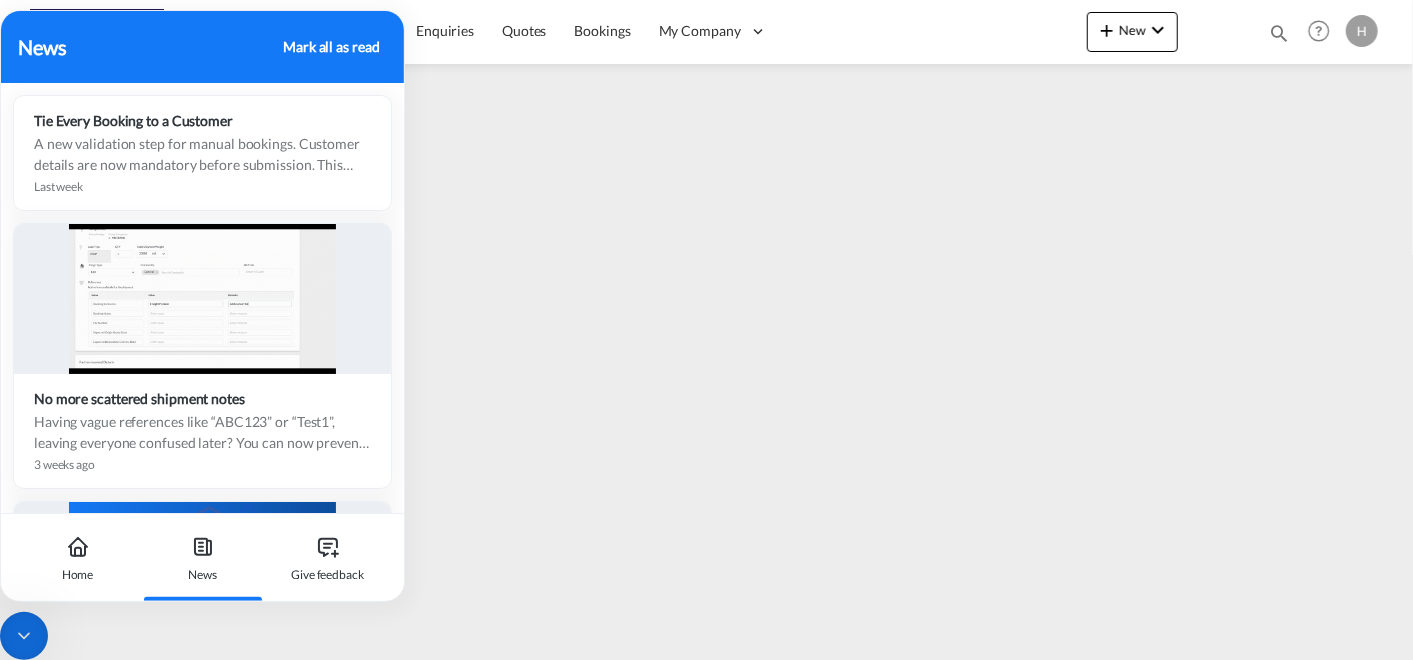 click on "Mark all as read" at bounding box center [331, 46] 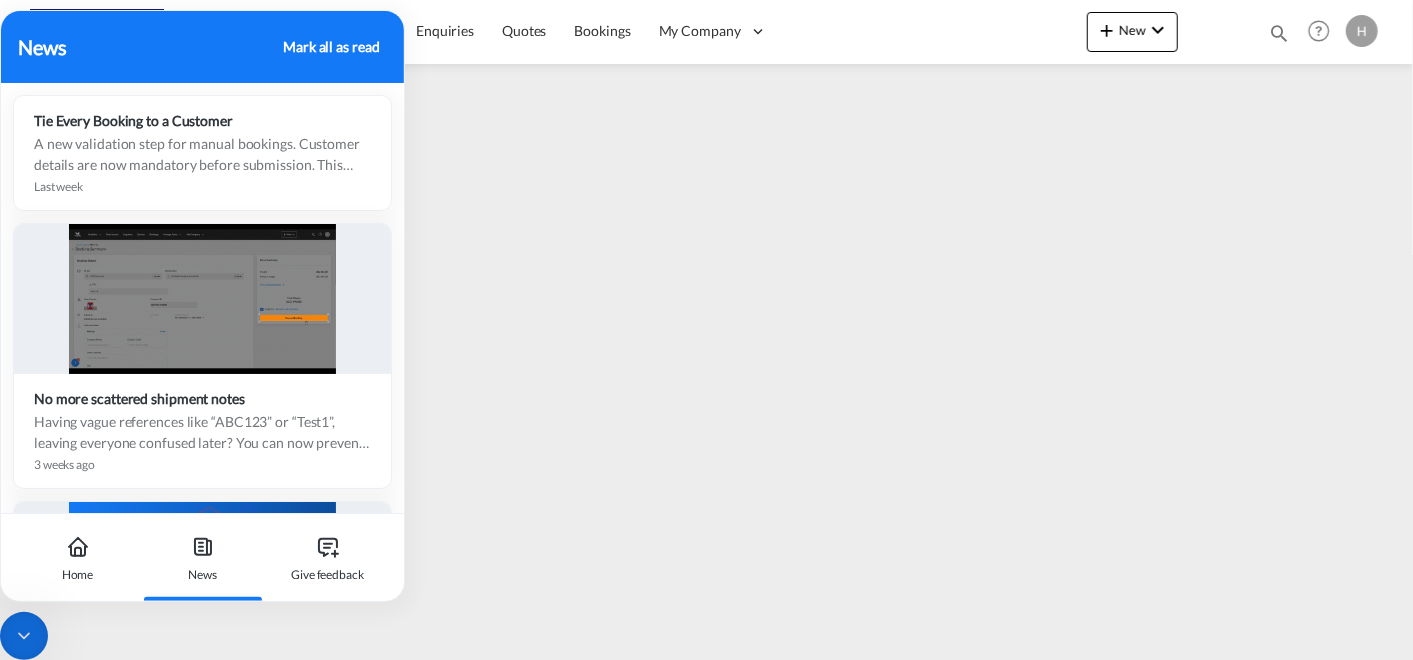 click 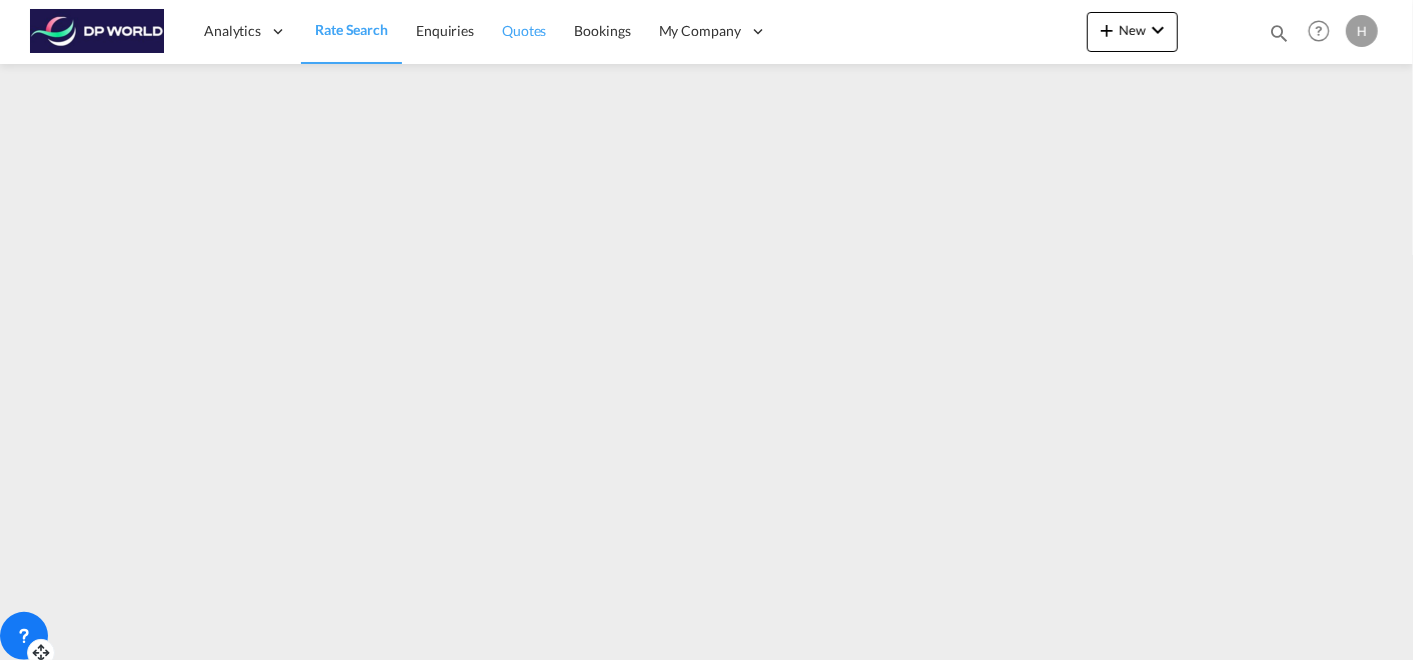 click on "Quotes" at bounding box center [524, 30] 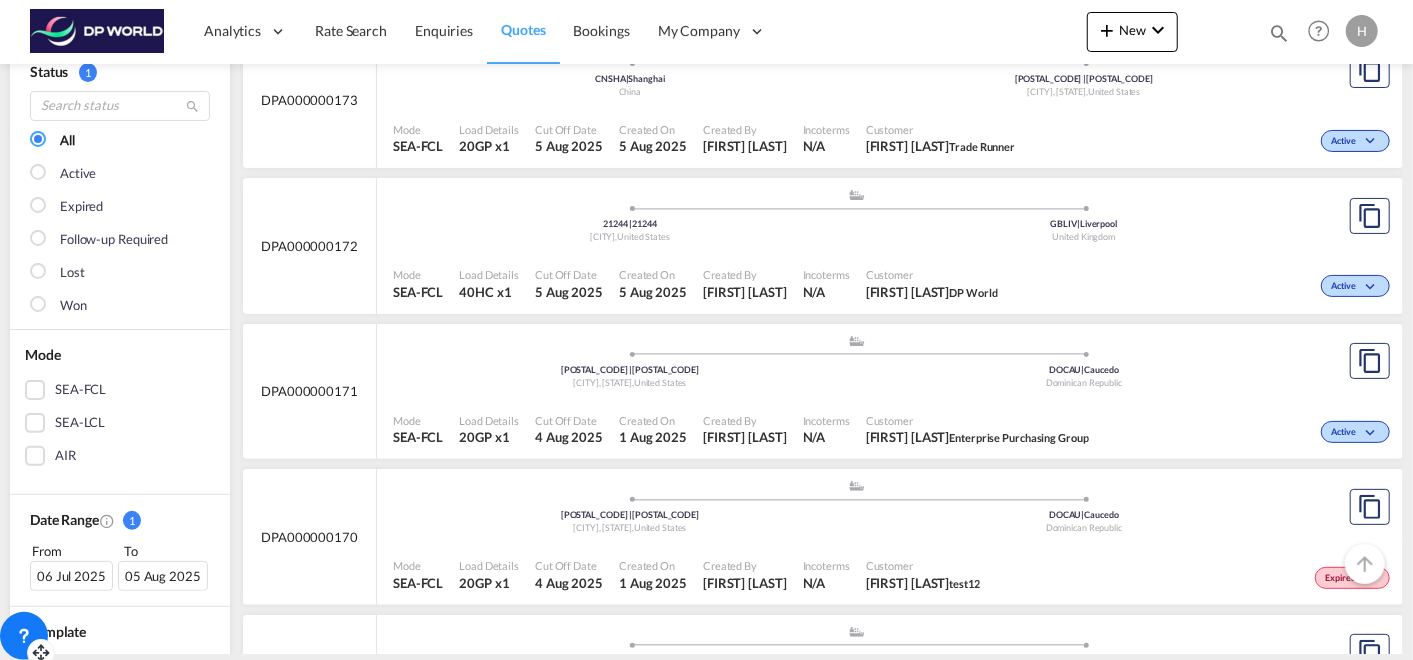 scroll, scrollTop: 0, scrollLeft: 0, axis: both 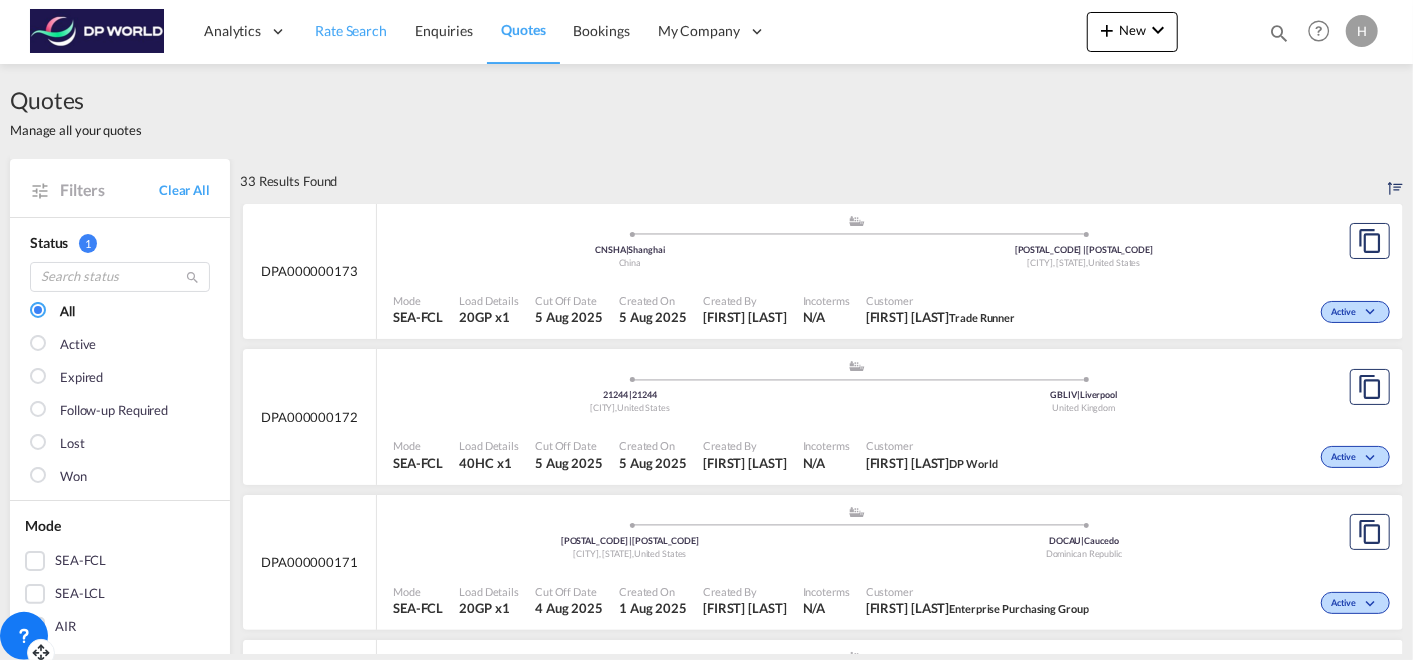 click on "Rate Search" at bounding box center (351, 31) 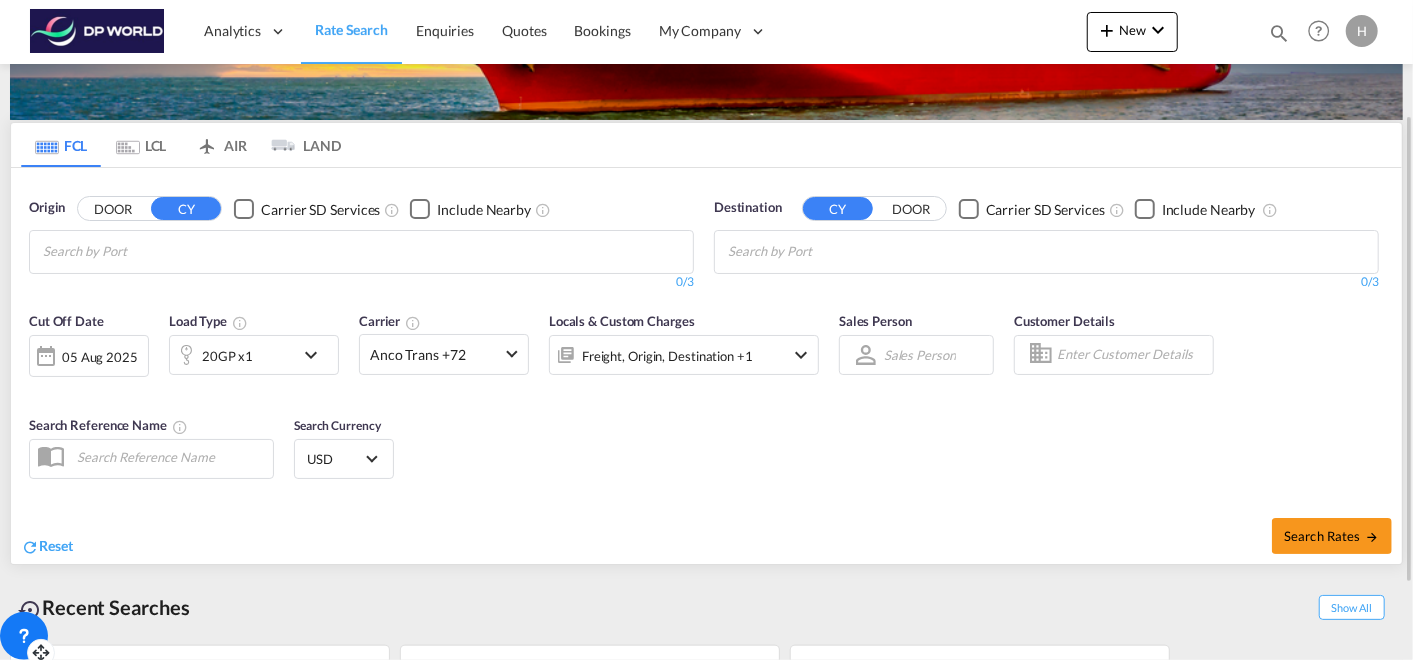 scroll, scrollTop: 153, scrollLeft: 0, axis: vertical 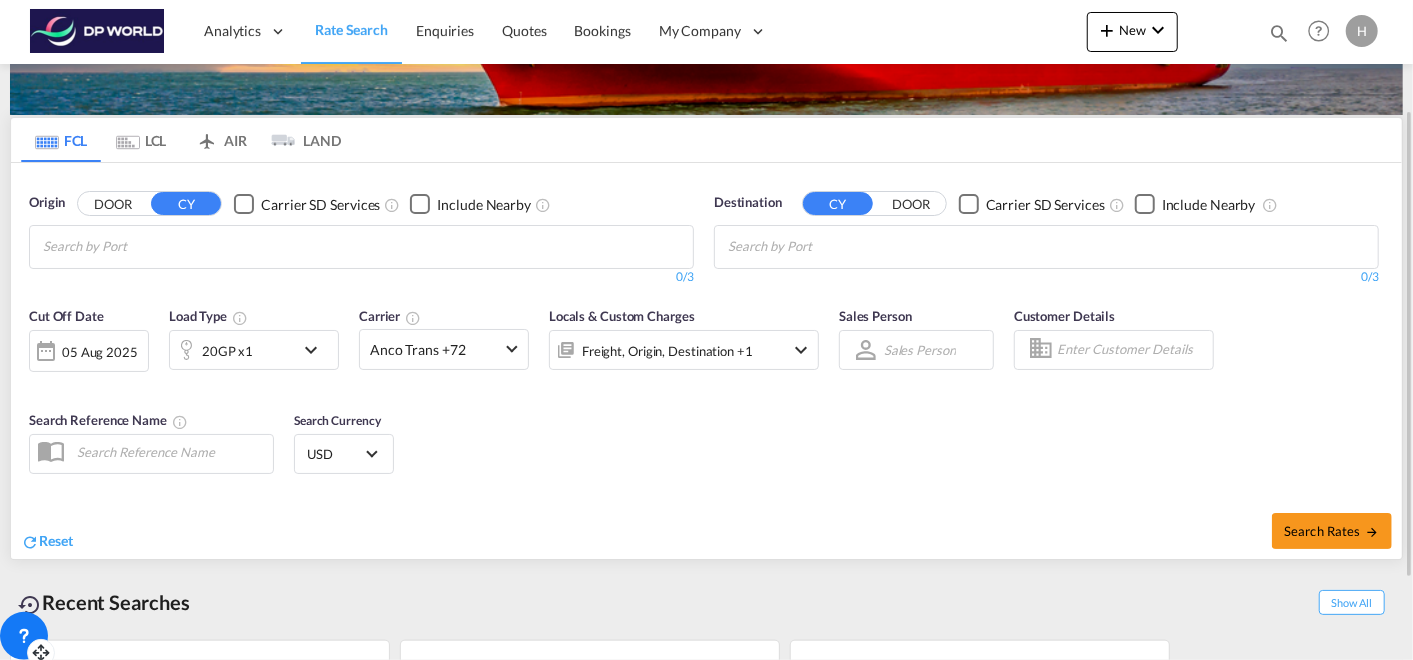 click at bounding box center (138, 247) 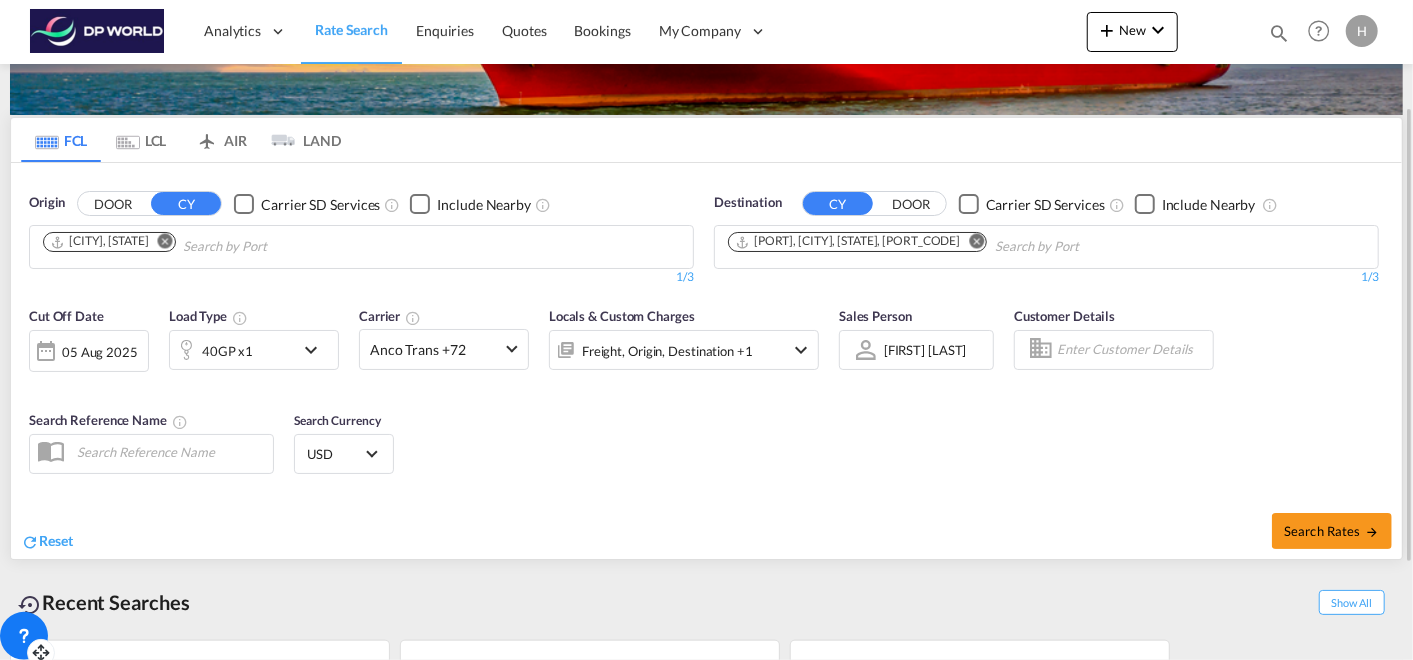 click on "05 Aug 2025" at bounding box center [89, 351] 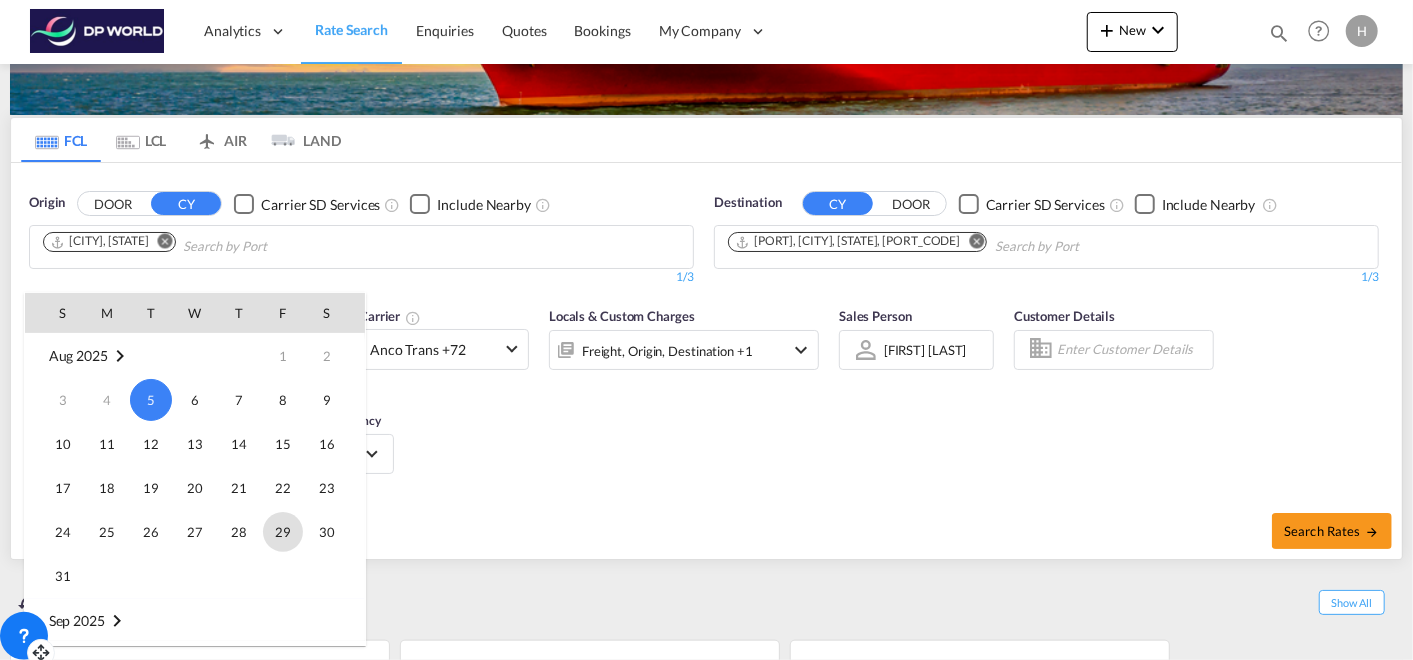 click on "29" at bounding box center [283, 532] 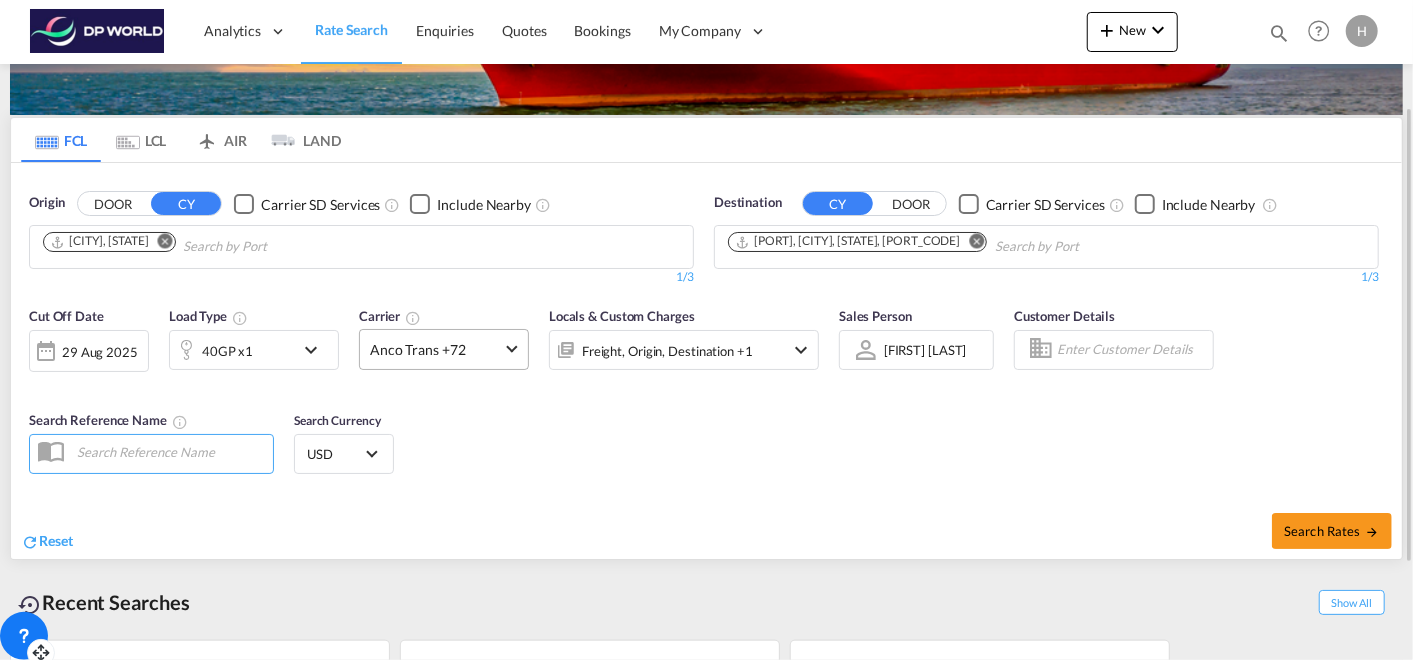 click on "Anco Trans +72" at bounding box center (435, 350) 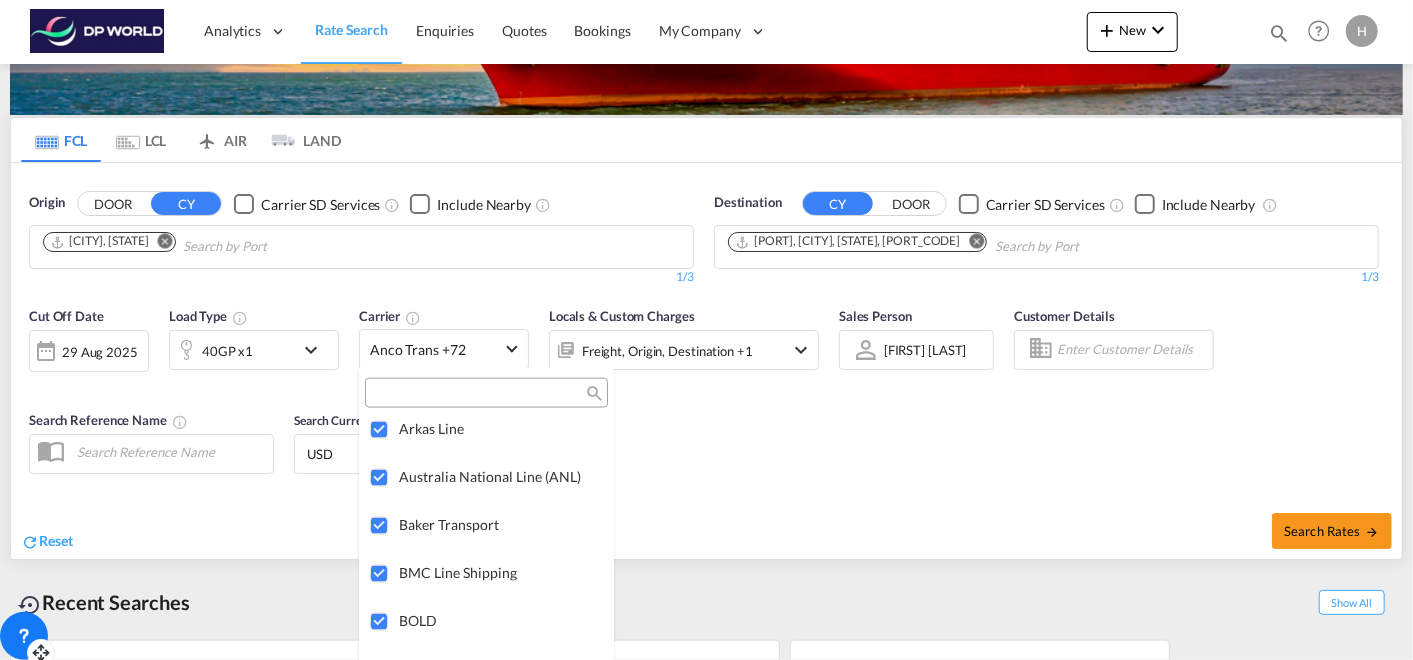scroll, scrollTop: 1600, scrollLeft: 0, axis: vertical 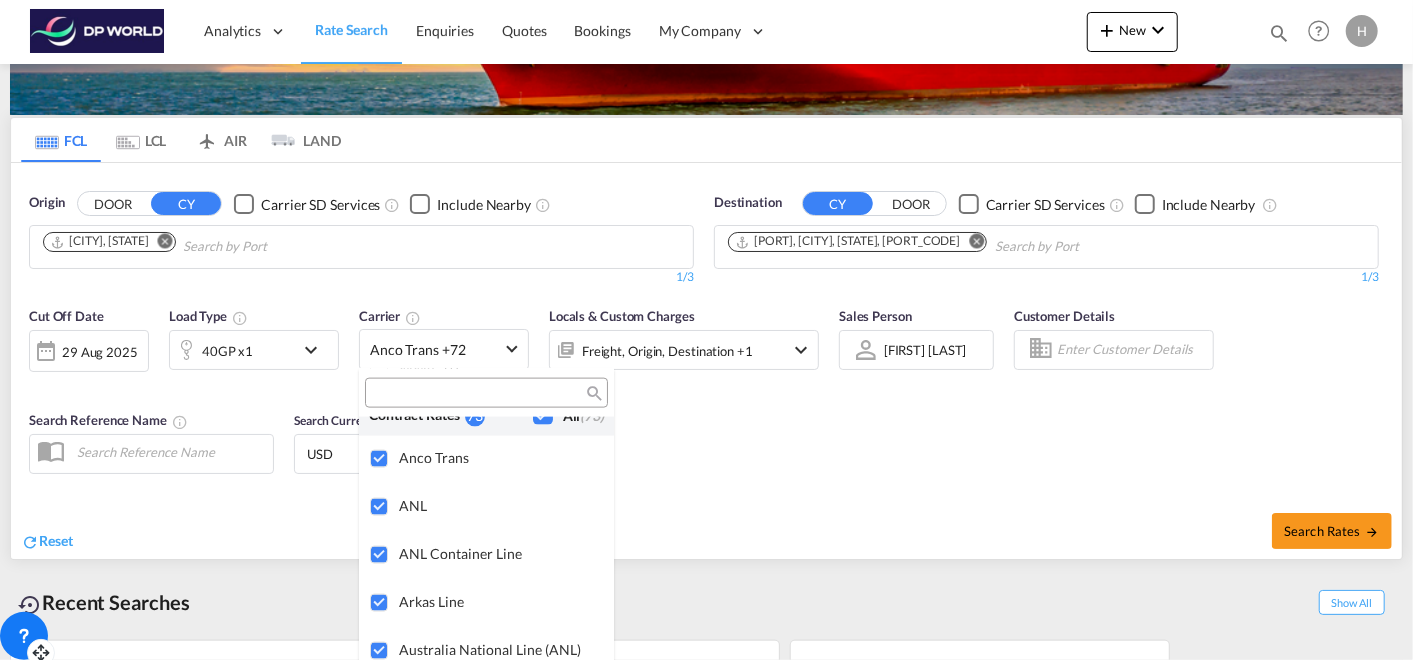 click at bounding box center [706, 330] 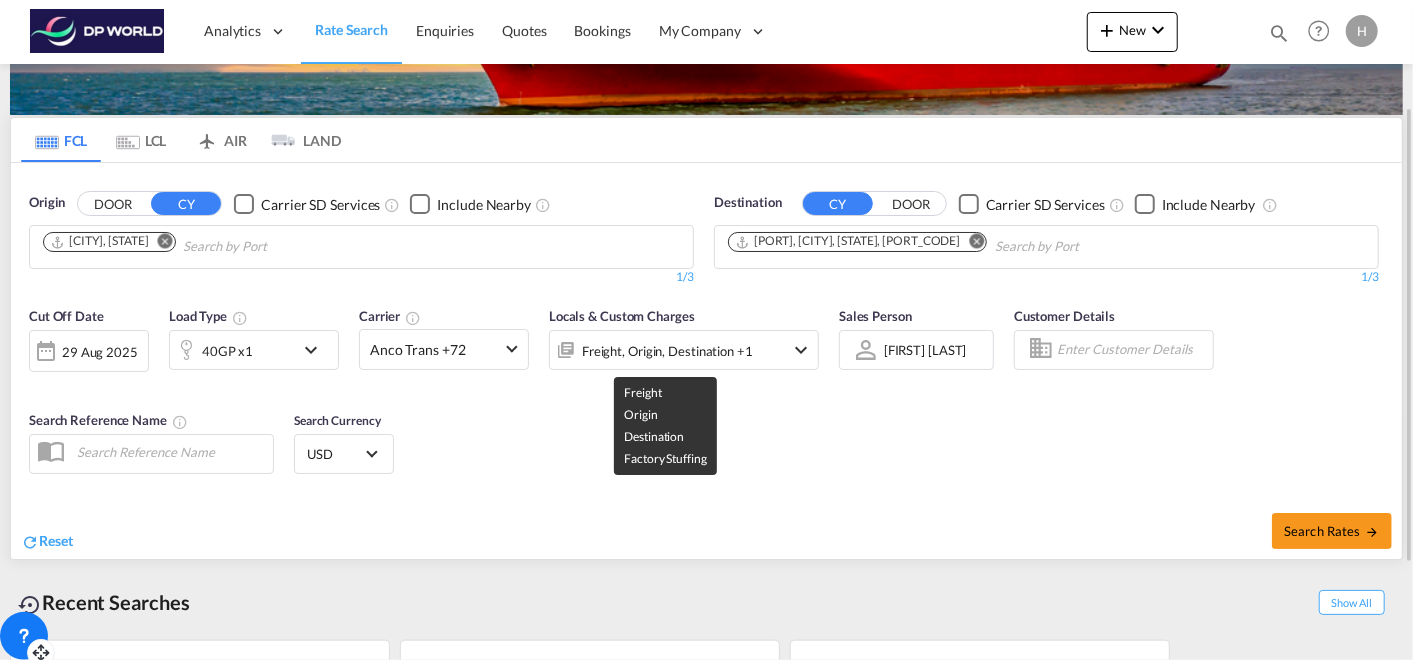 click on "Freight,  Origin,  Destination +1" at bounding box center (667, 351) 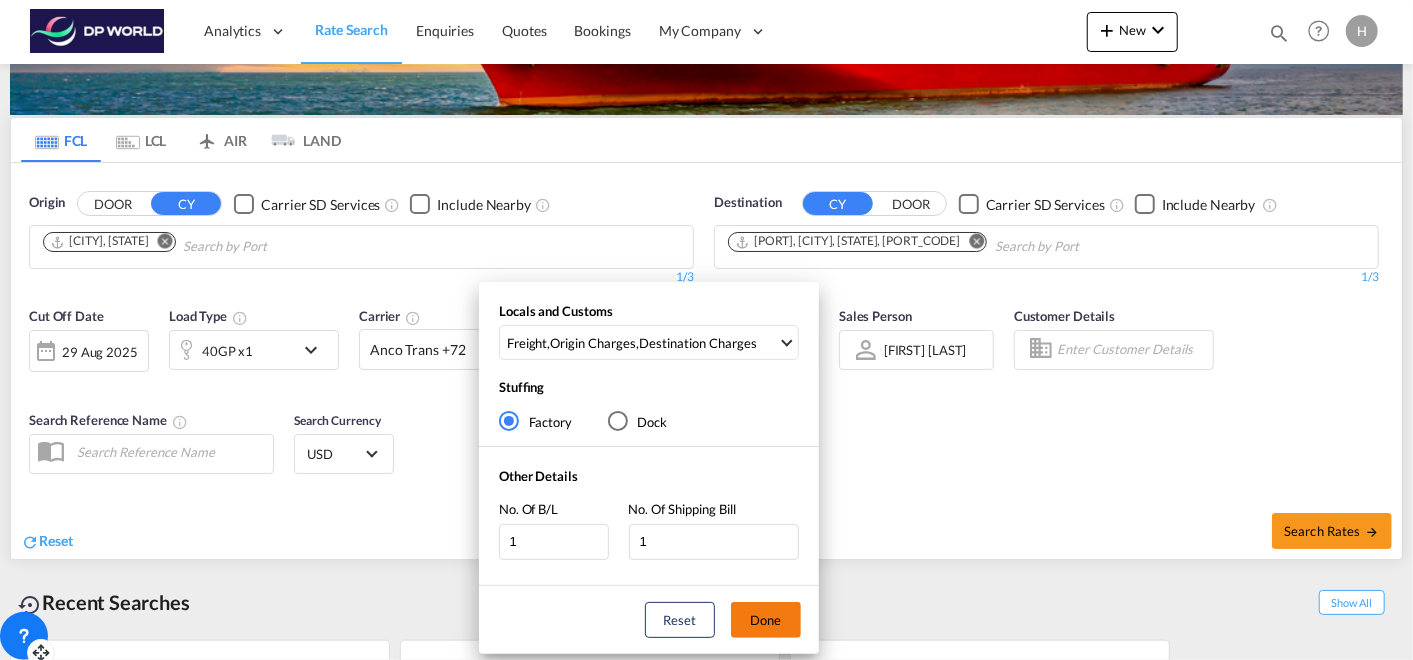click on "Done" at bounding box center [766, 620] 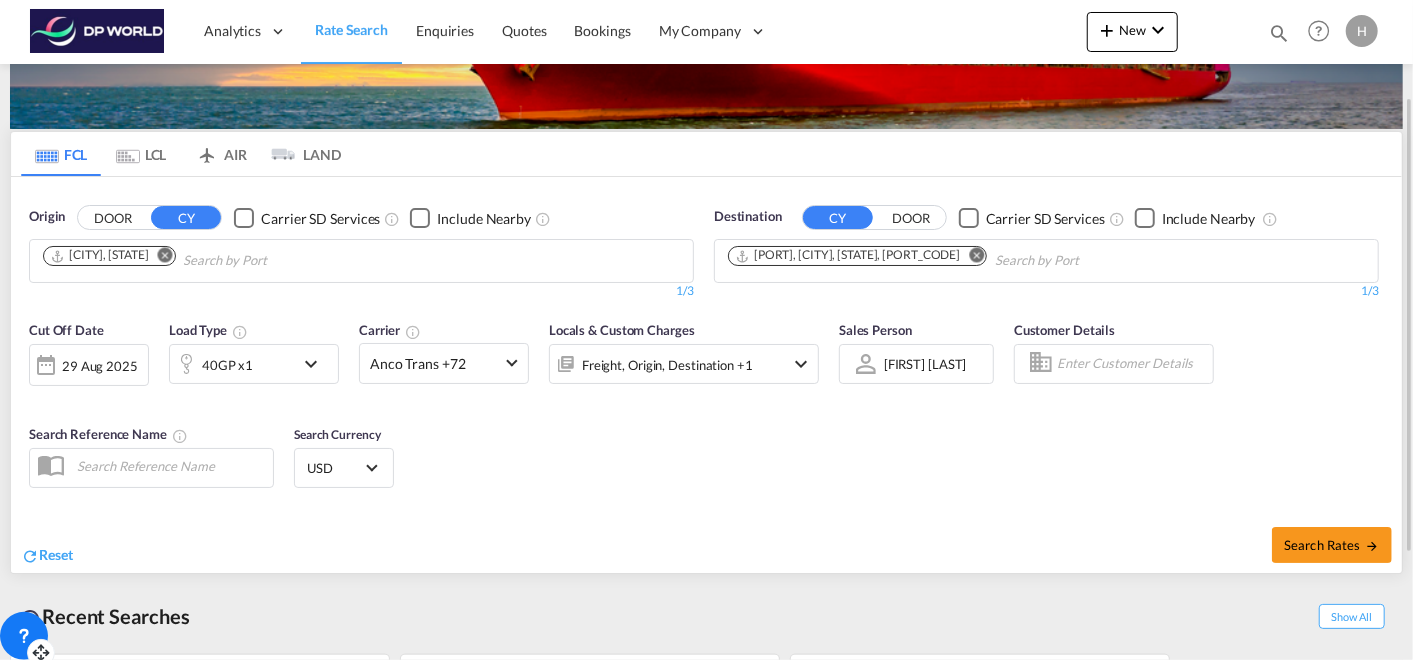 scroll, scrollTop: 137, scrollLeft: 0, axis: vertical 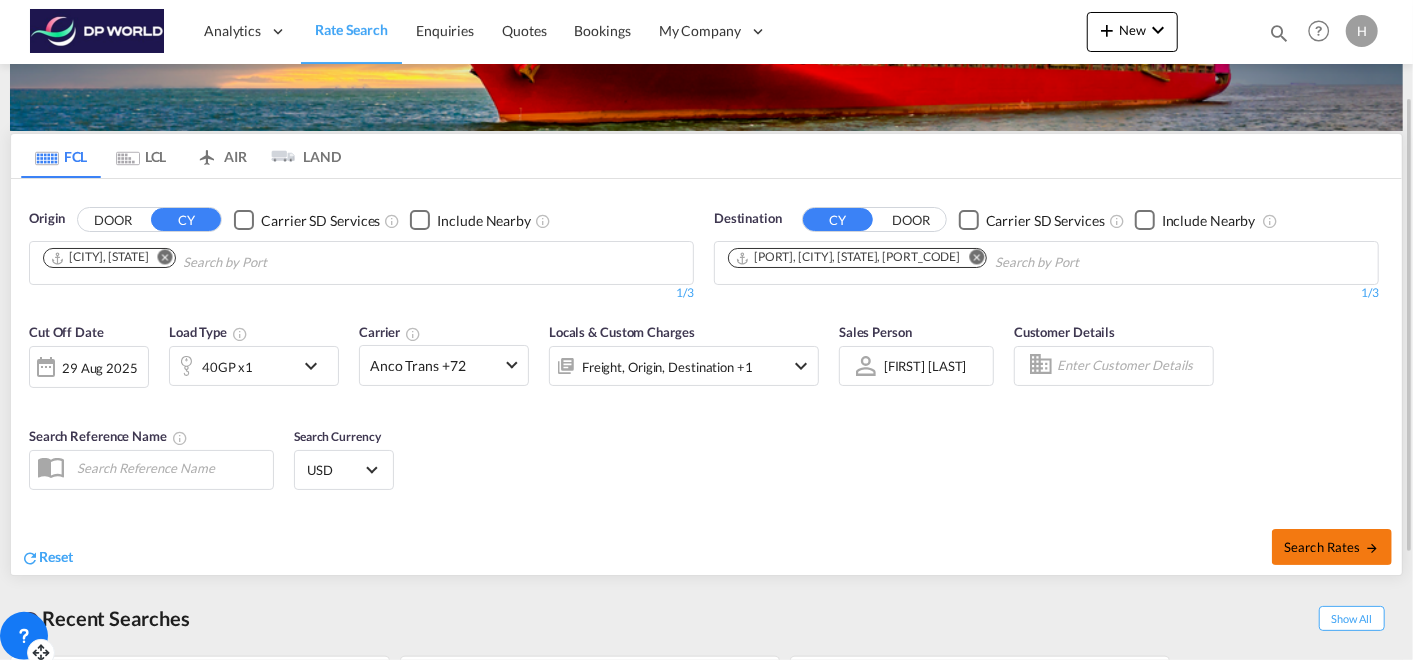 click on "Search Rates" at bounding box center (1332, 547) 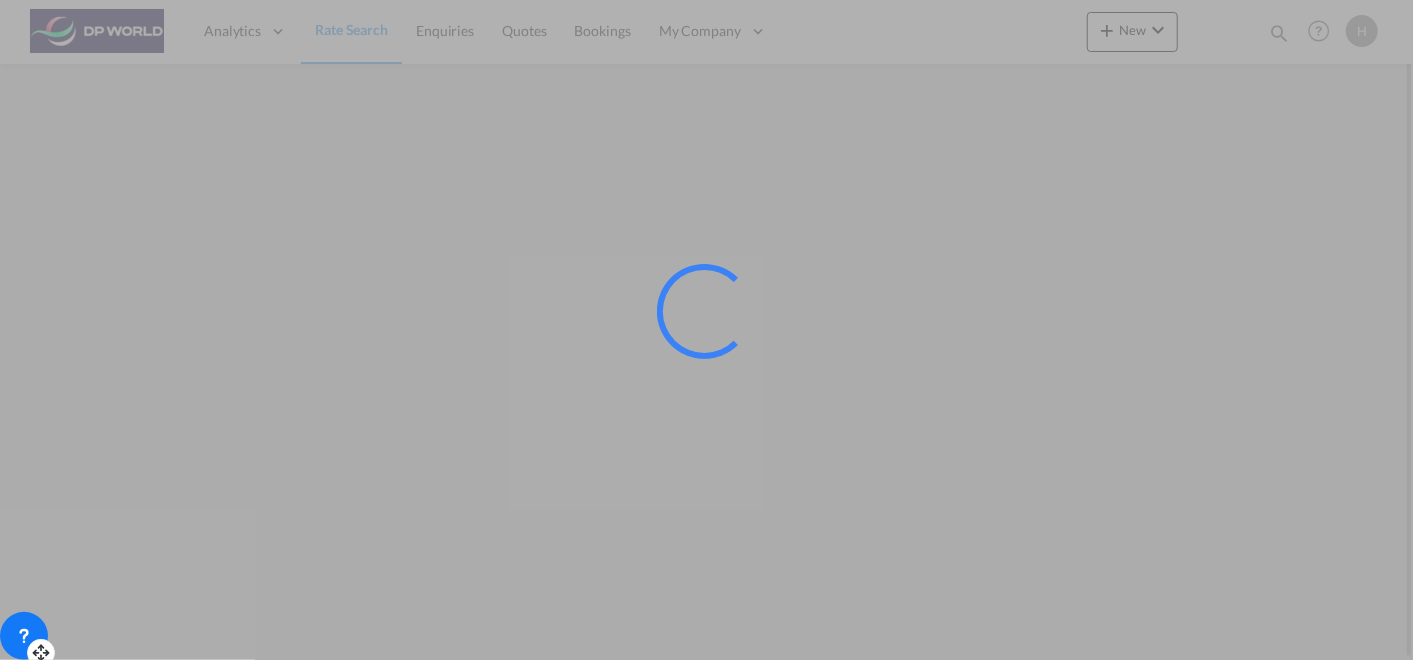 scroll, scrollTop: 0, scrollLeft: 0, axis: both 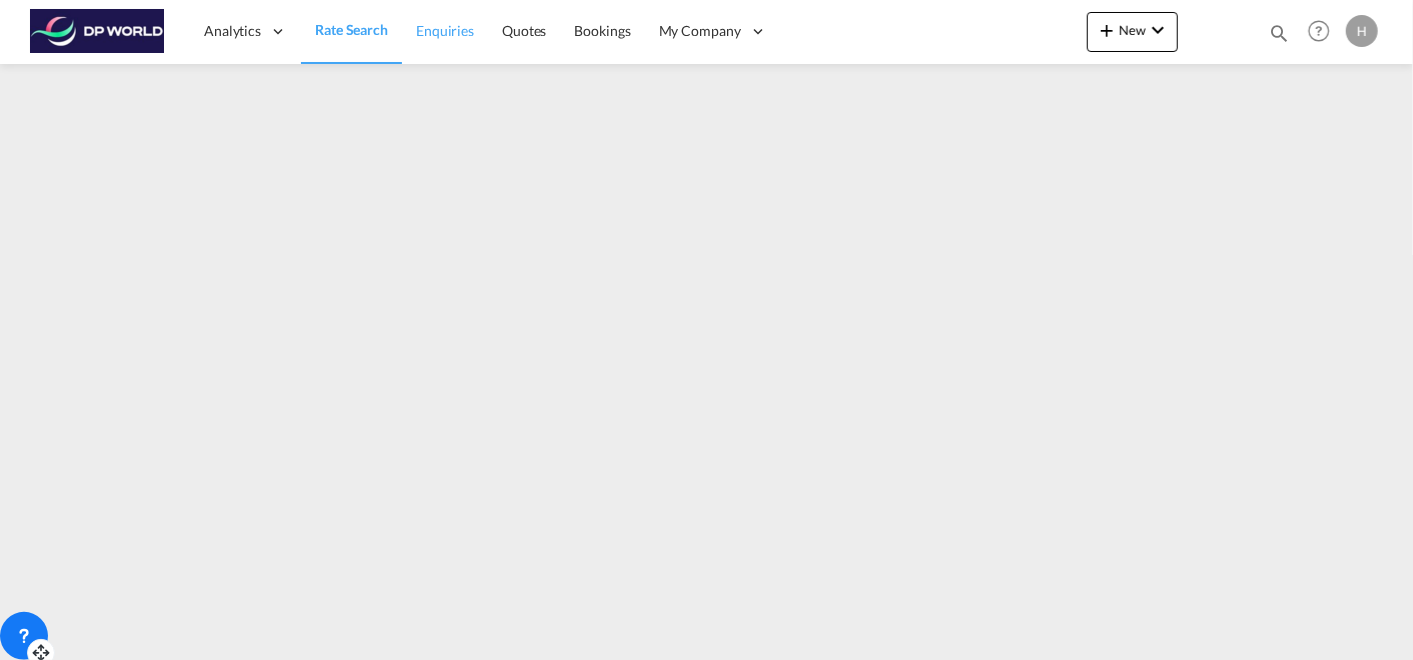 click on "Enquiries" at bounding box center [445, 30] 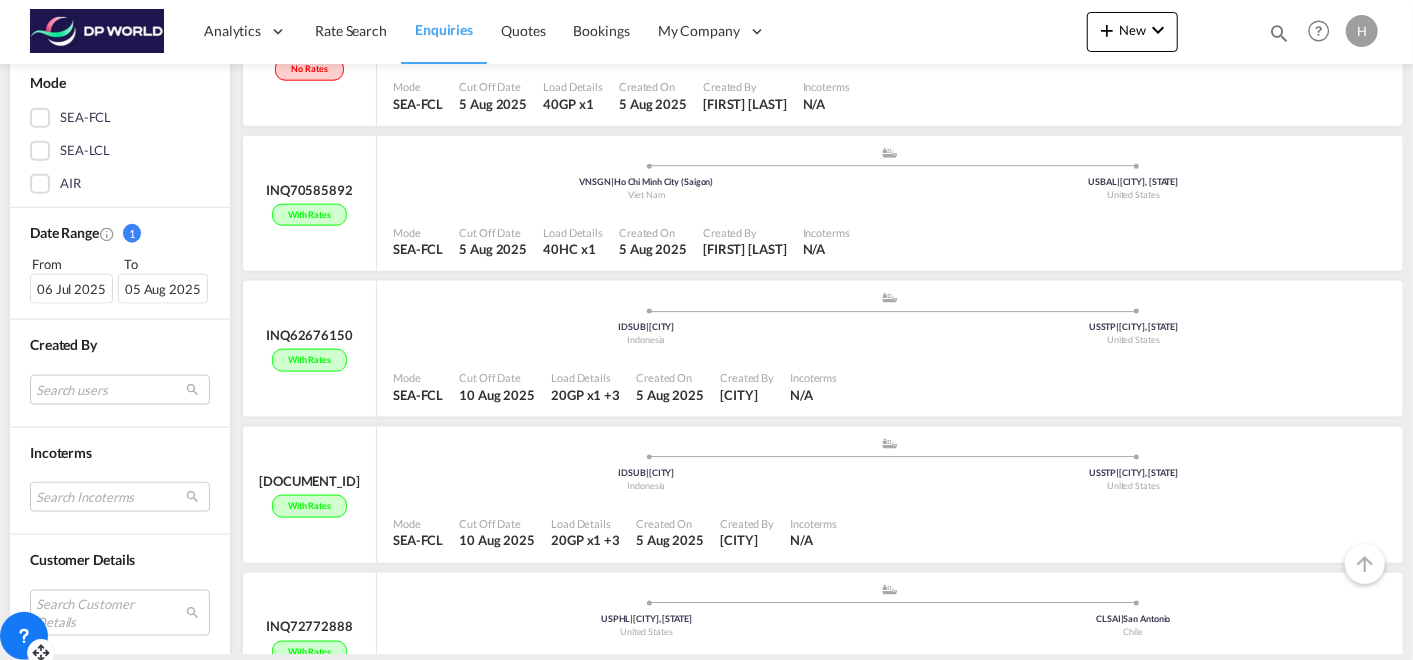 scroll, scrollTop: 1380, scrollLeft: 0, axis: vertical 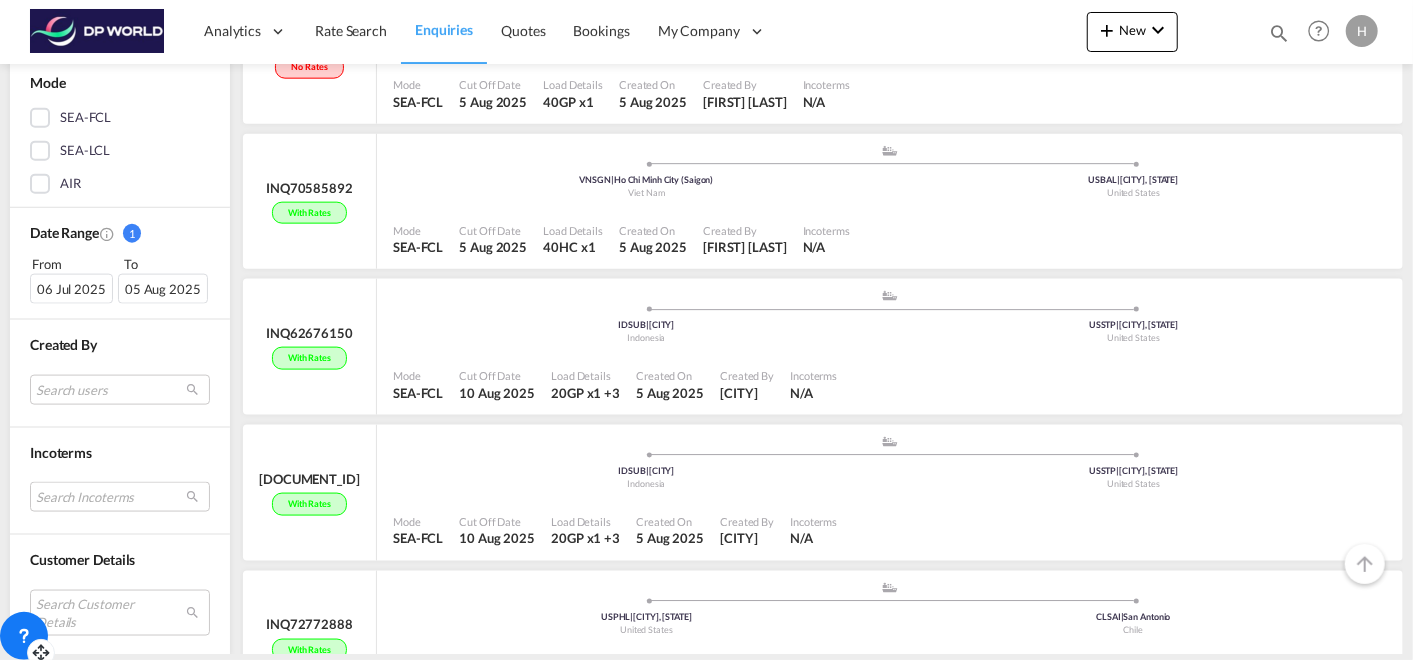 click at bounding box center (40, 117) 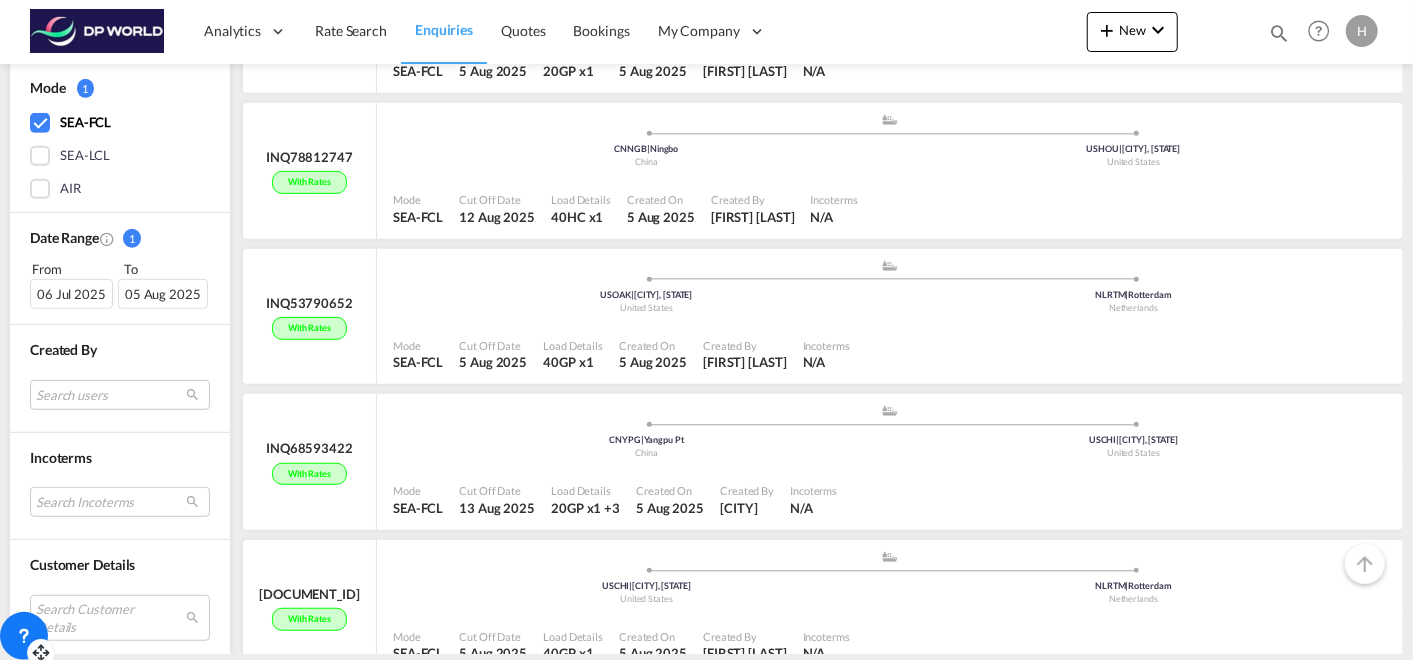 scroll, scrollTop: 645, scrollLeft: 0, axis: vertical 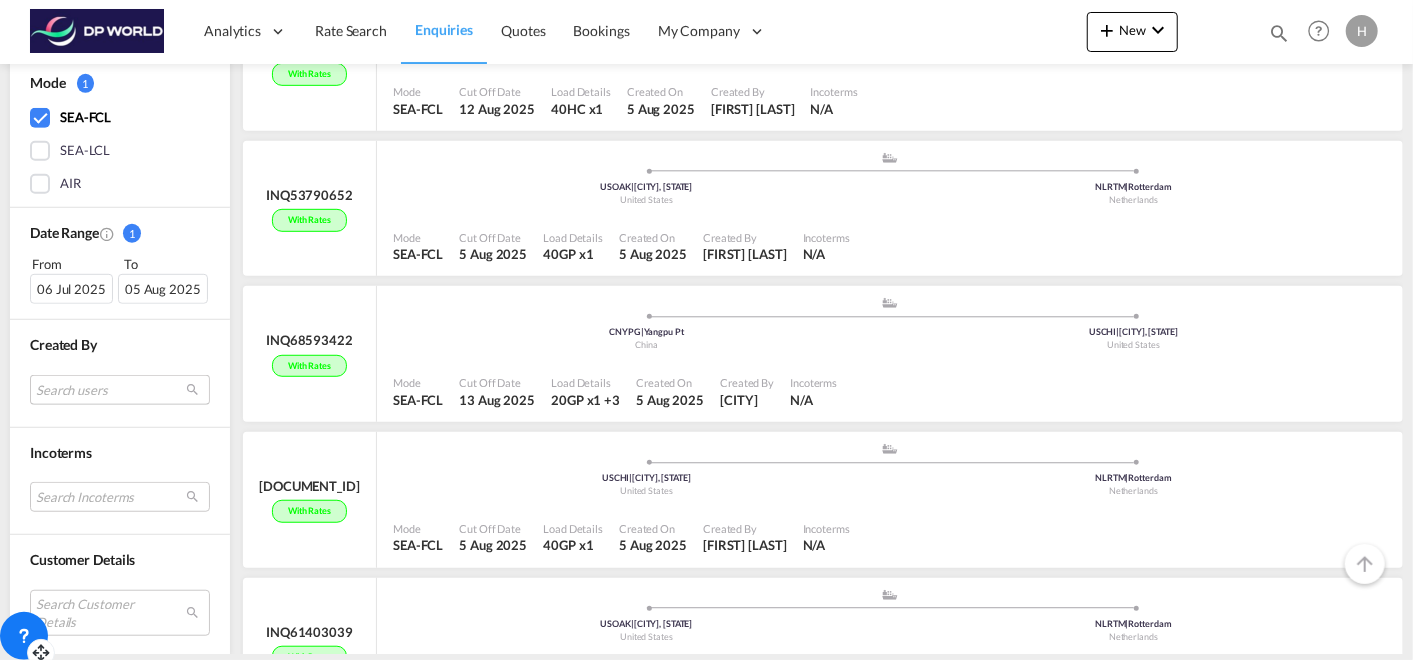 click on "internal_user [LAST] [LAST] [EMAIL]
internal_user [LAST] [LAST] [EMAIL]
internal_user [LAST] [LAST] [EMAIL]
internal_user [LAST] [LAST] [EMAIL]
internal_user [LAST] [LAST] [EMAIL]
internal_user [LAST] [LAST] [EMAIL]
internal_user [LAST] [LAST] [EMAIL]
internal_user [LAST] [LAST] [EMAIL]
internal_user [LAST] [LAST] [EMAIL]
internal_user [LAST] [LAST] [EMAIL]
internal_user [LAST] [LAST] [EMAIL]
internal_user [LAST] [LAST] [EMAIL]
internal_user [LAST] [LAST] [EMAIL]
internal_user [LAST] [LAST] [EMAIL]
internal_user [LAST] [LAST] [EMAIL]
internal_user [LAST] [LAST] [EMAIL]
internal_user [LAST] [LAST]
internal_user" at bounding box center (120, 389) 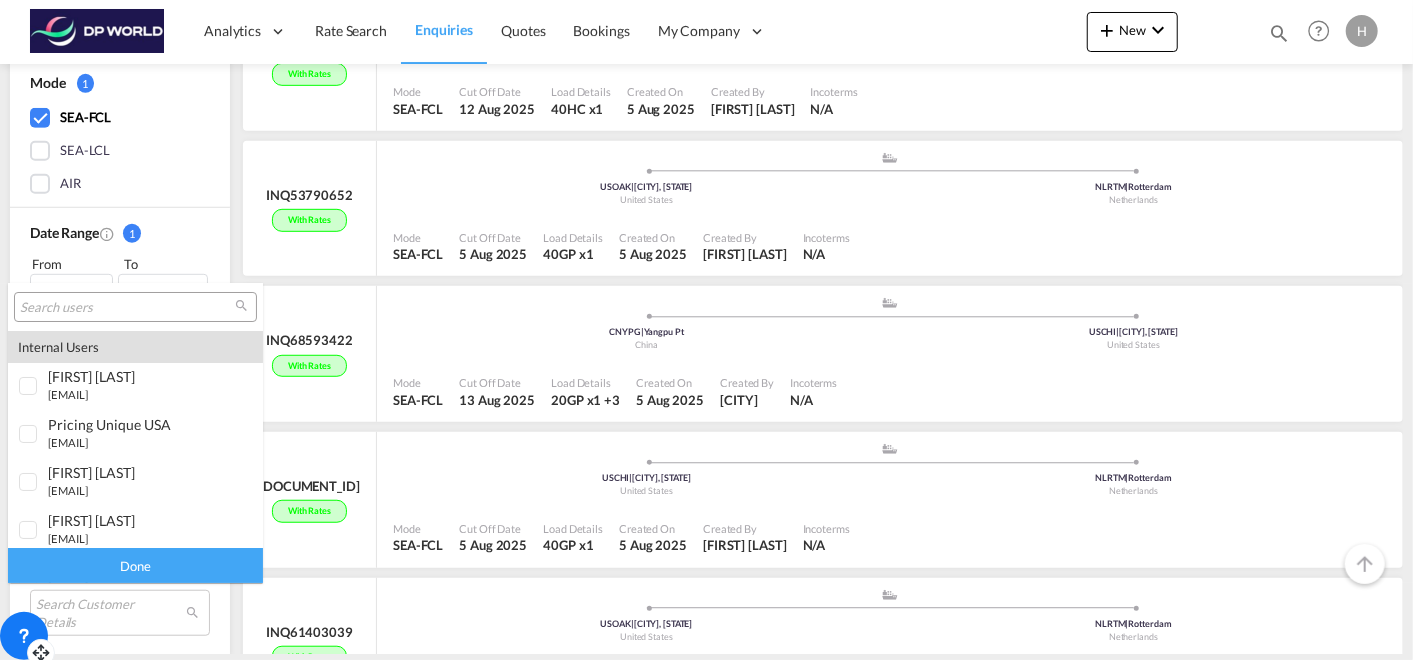 click at bounding box center [127, 308] 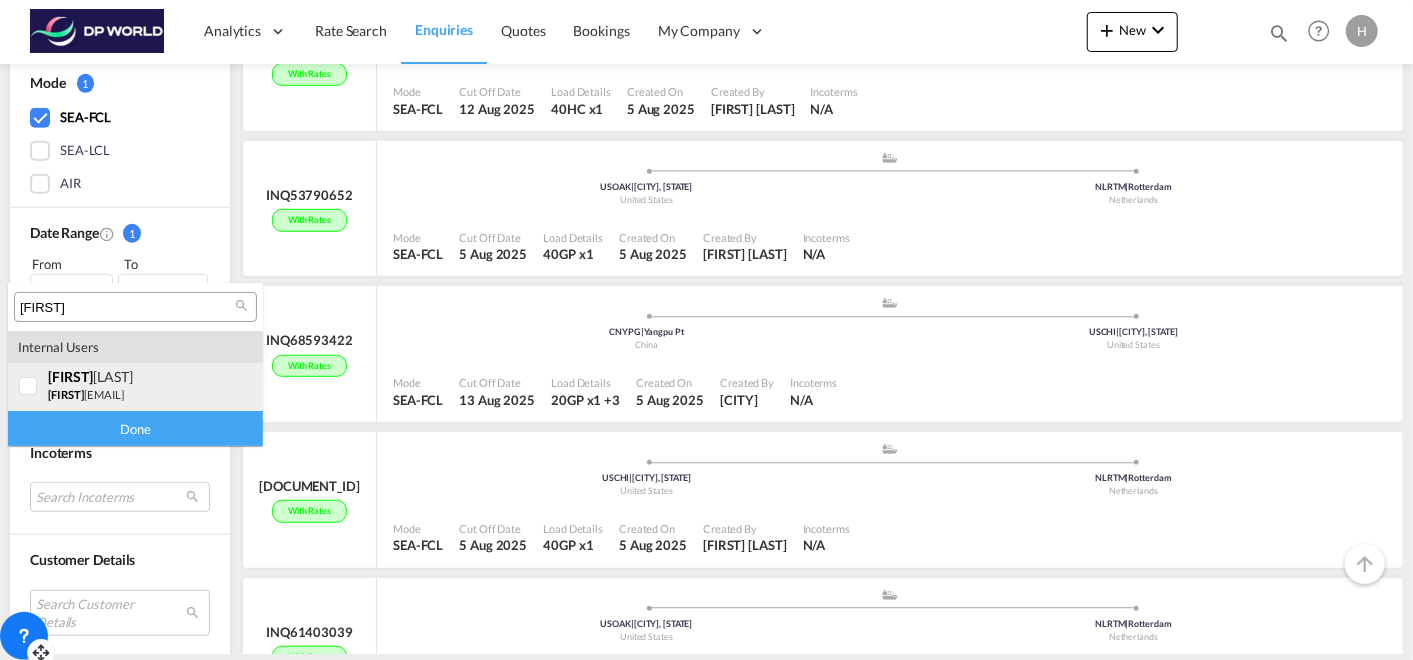 type on "[FIRST]" 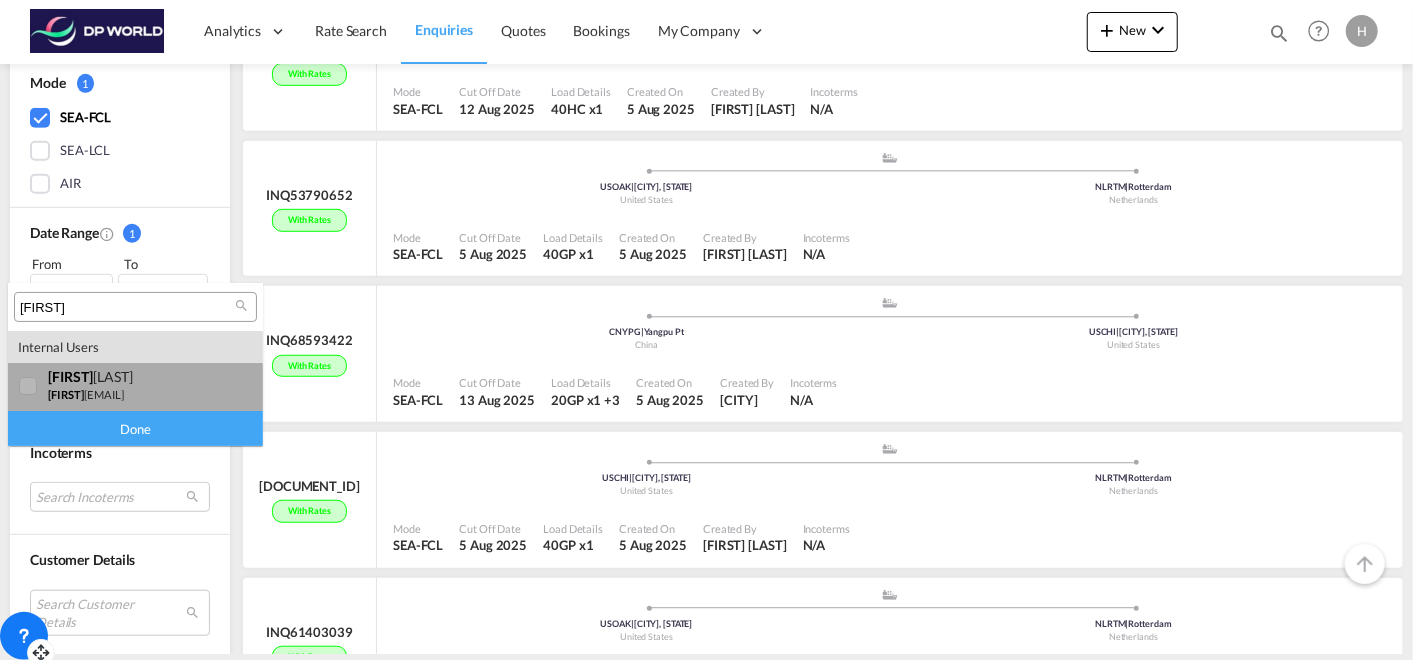 click on "[EMAIL]" at bounding box center [86, 394] 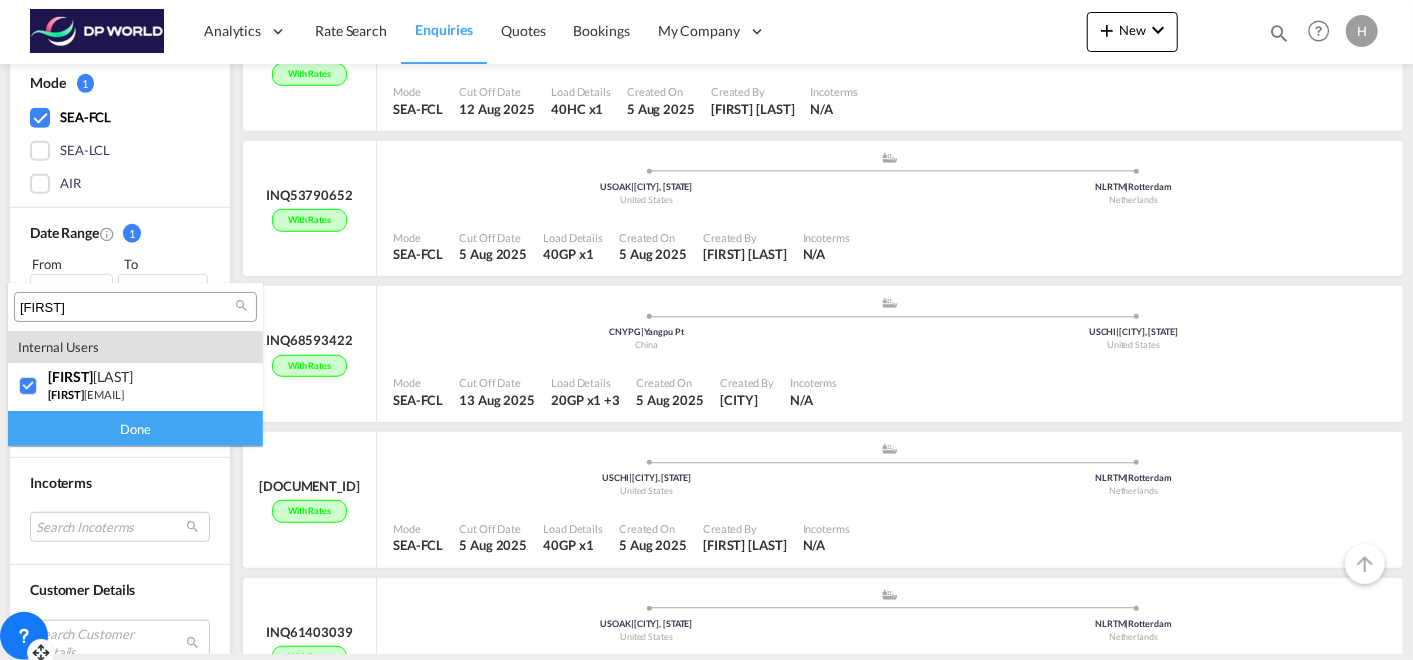click on "Done" at bounding box center (135, 428) 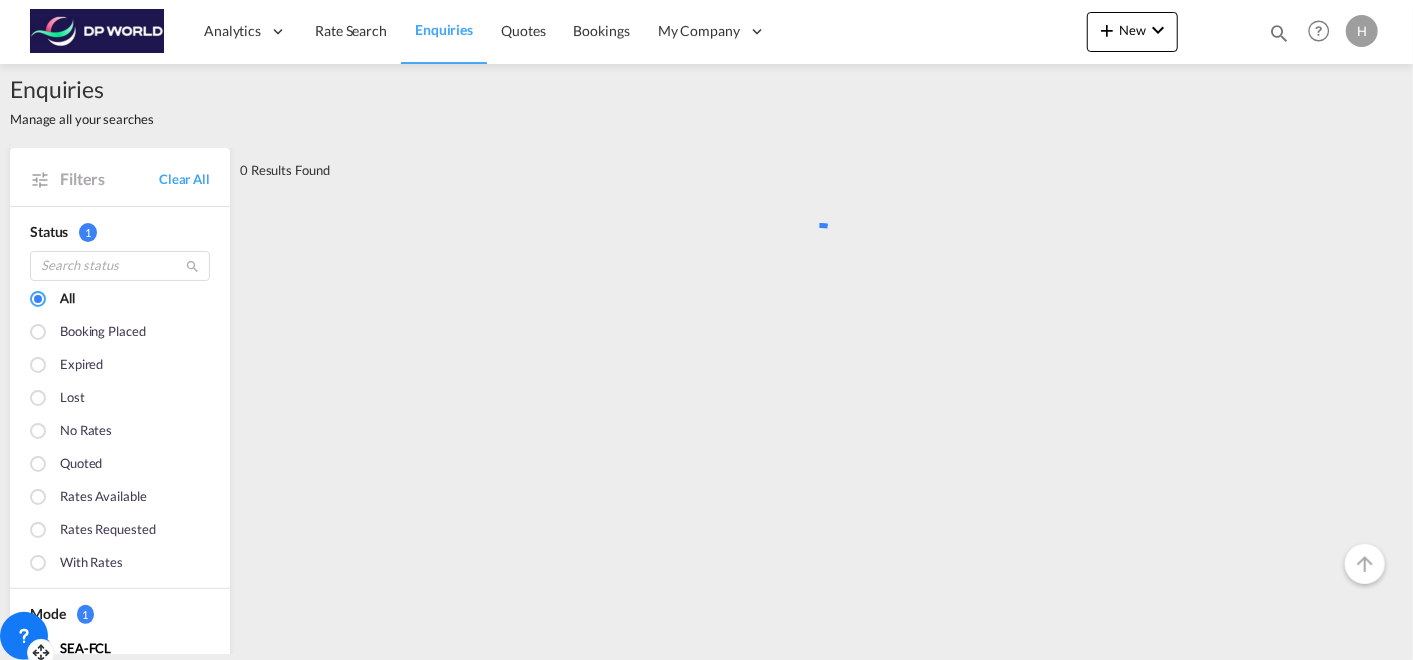 scroll, scrollTop: 0, scrollLeft: 0, axis: both 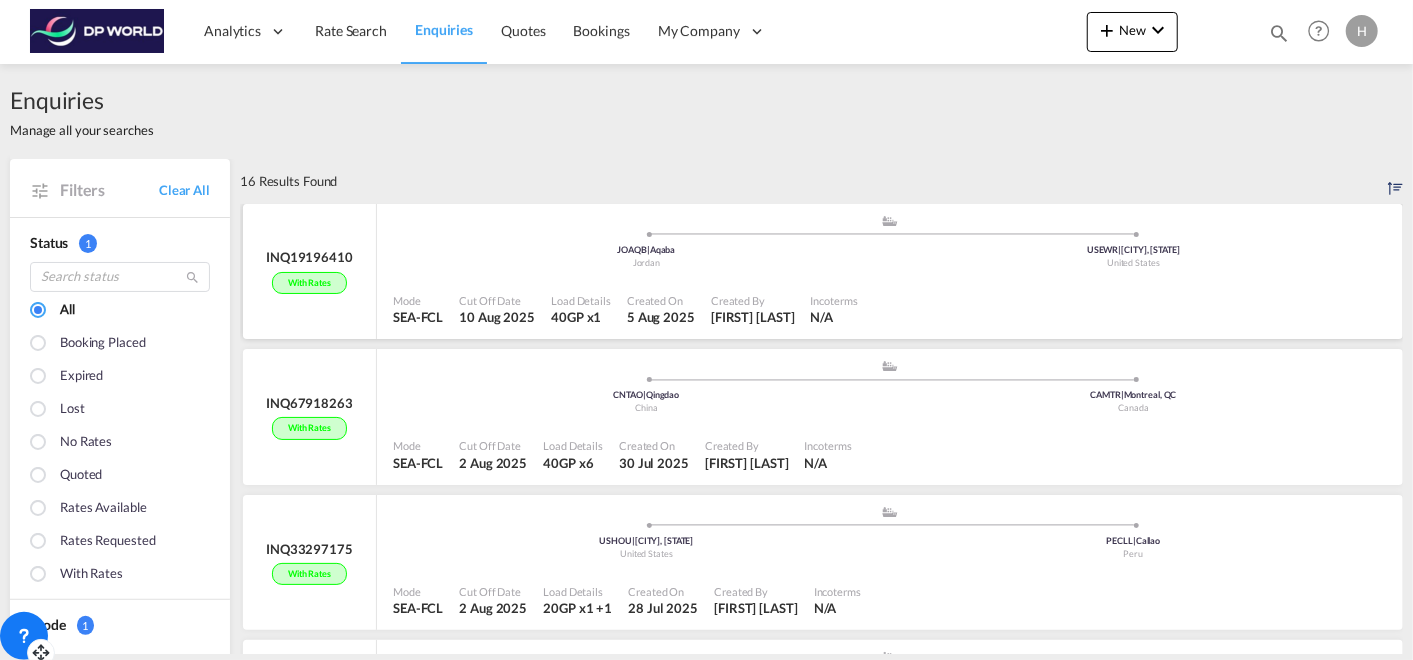 click on "Created By [FIRST] [LAST]" at bounding box center (753, 310) 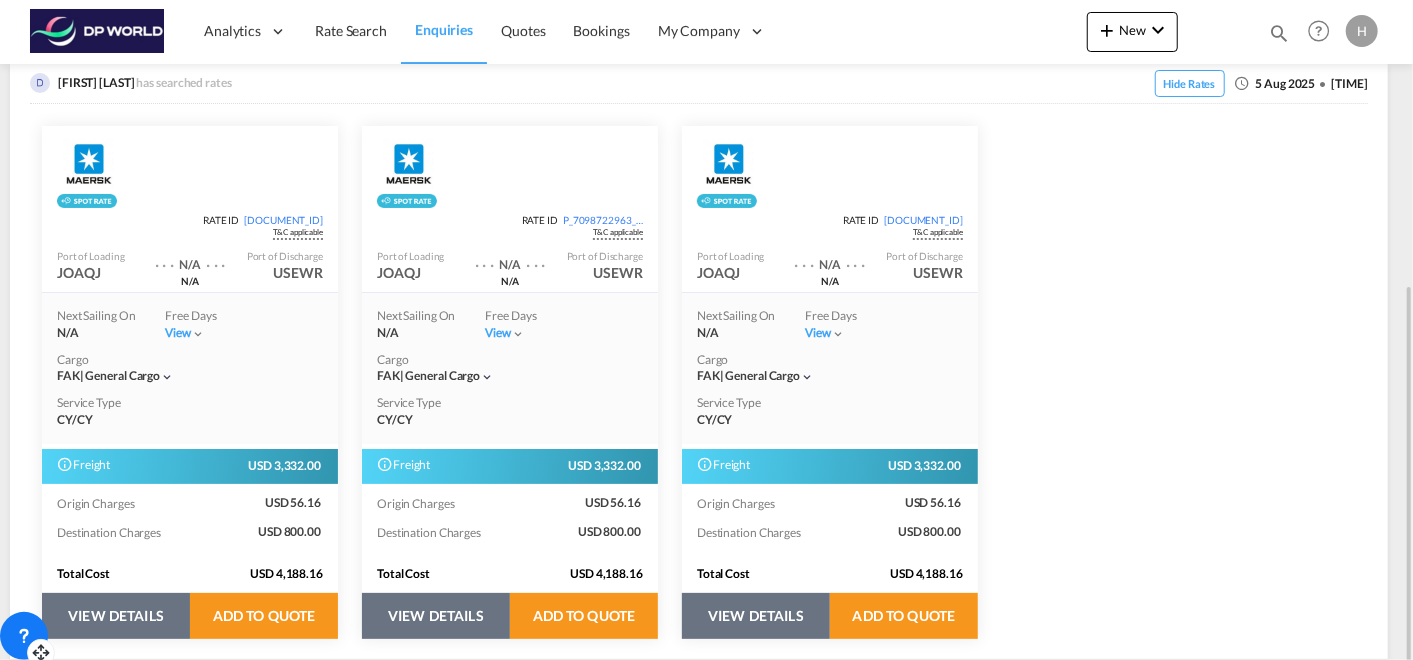 scroll, scrollTop: 426, scrollLeft: 0, axis: vertical 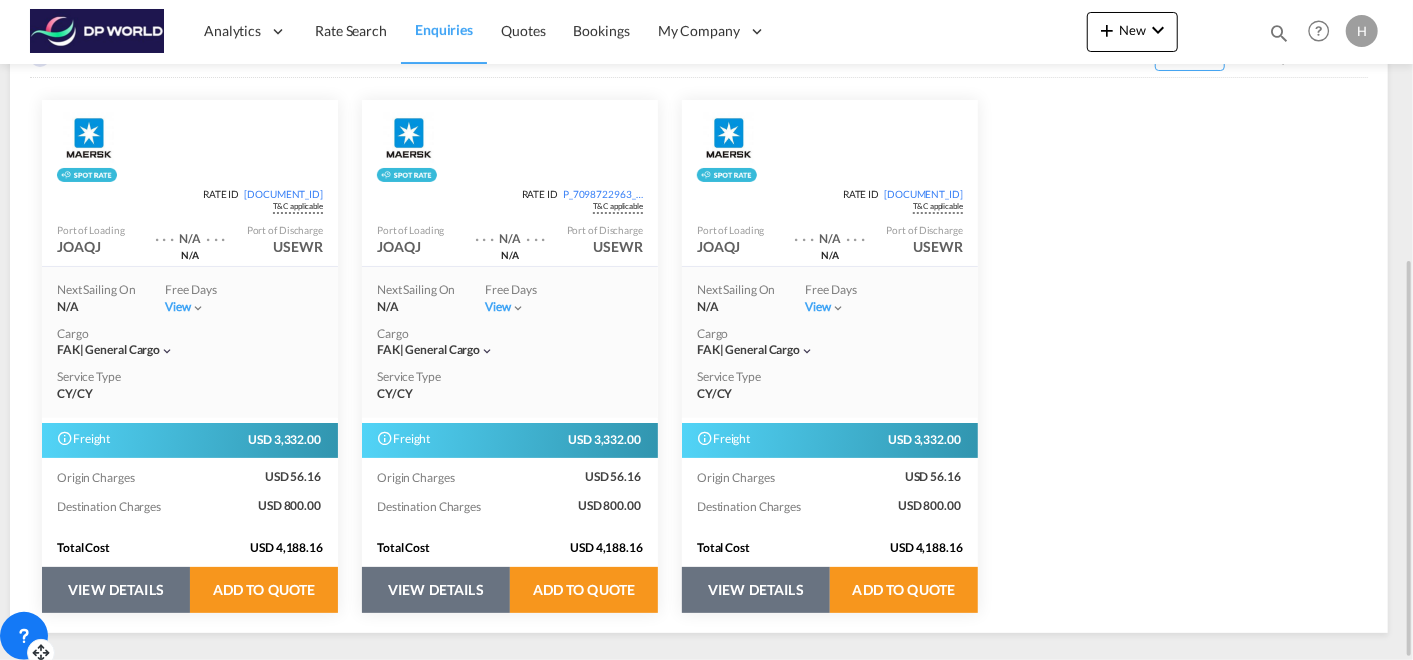 click on "VIEW DETAILS" at bounding box center (116, 590) 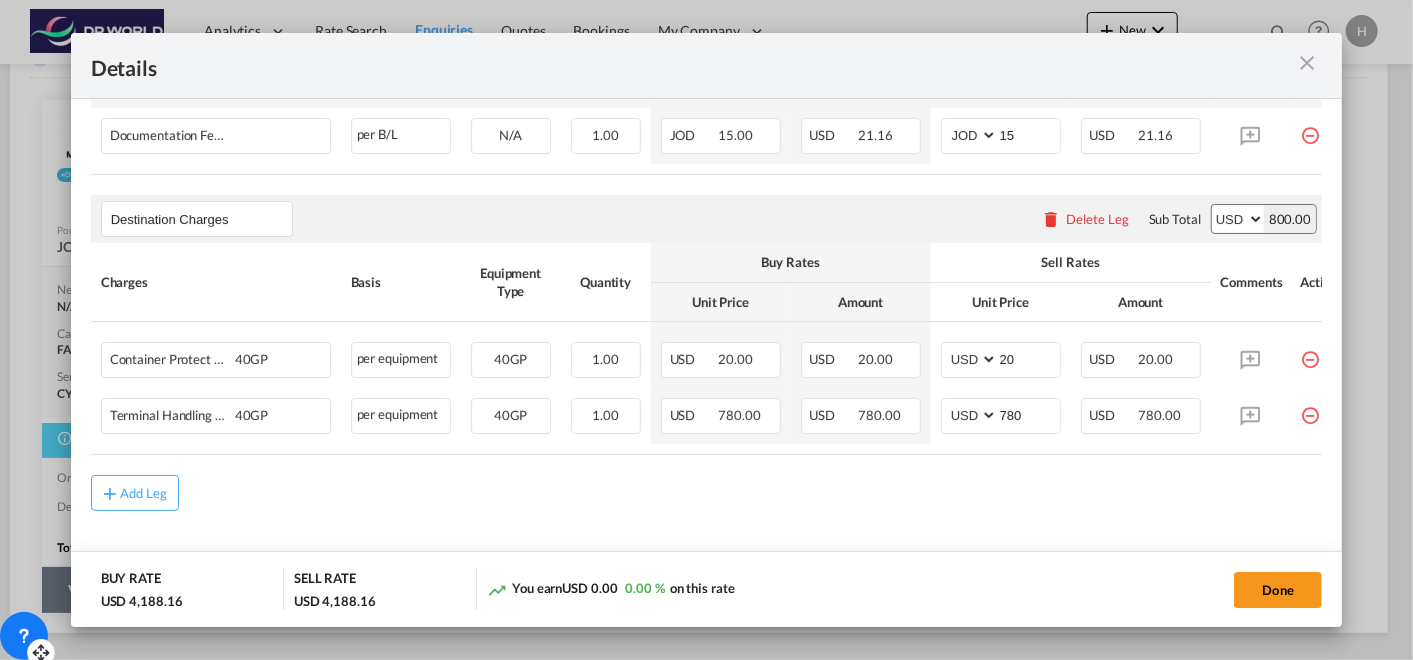 scroll, scrollTop: 826, scrollLeft: 0, axis: vertical 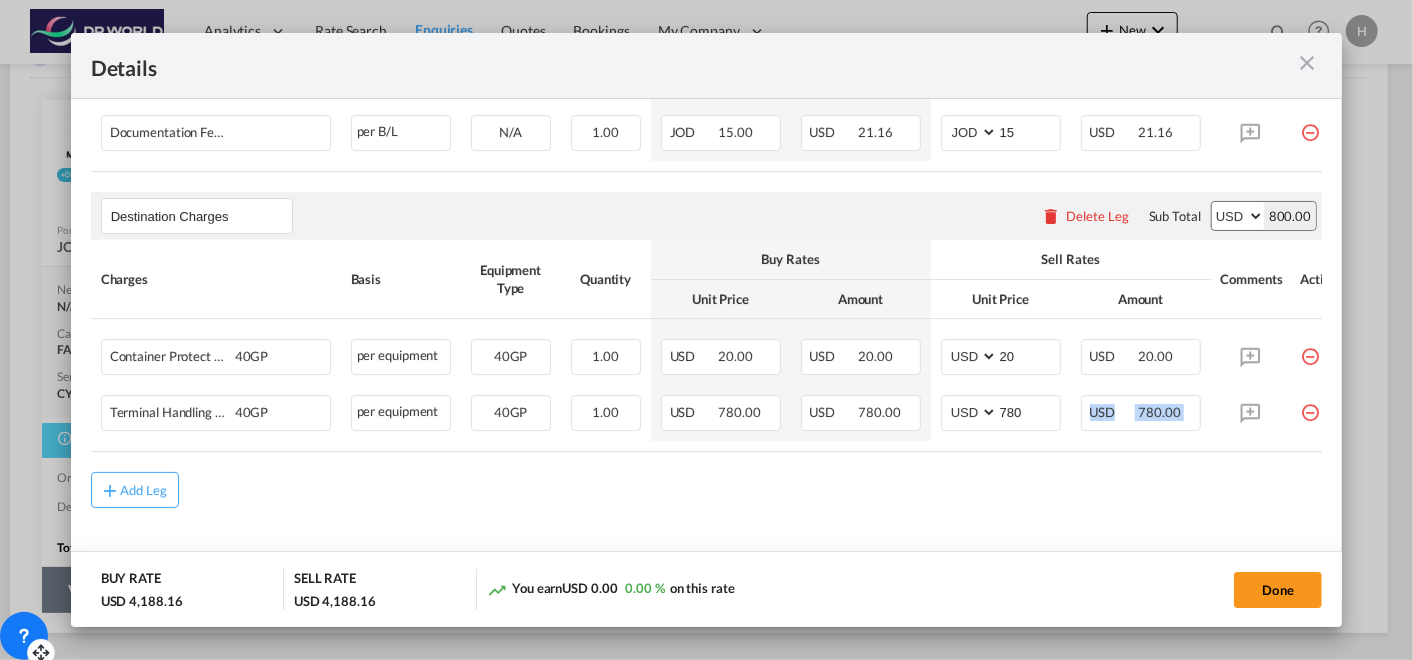 drag, startPoint x: 1053, startPoint y: 442, endPoint x: 1225, endPoint y: 484, distance: 177.05367 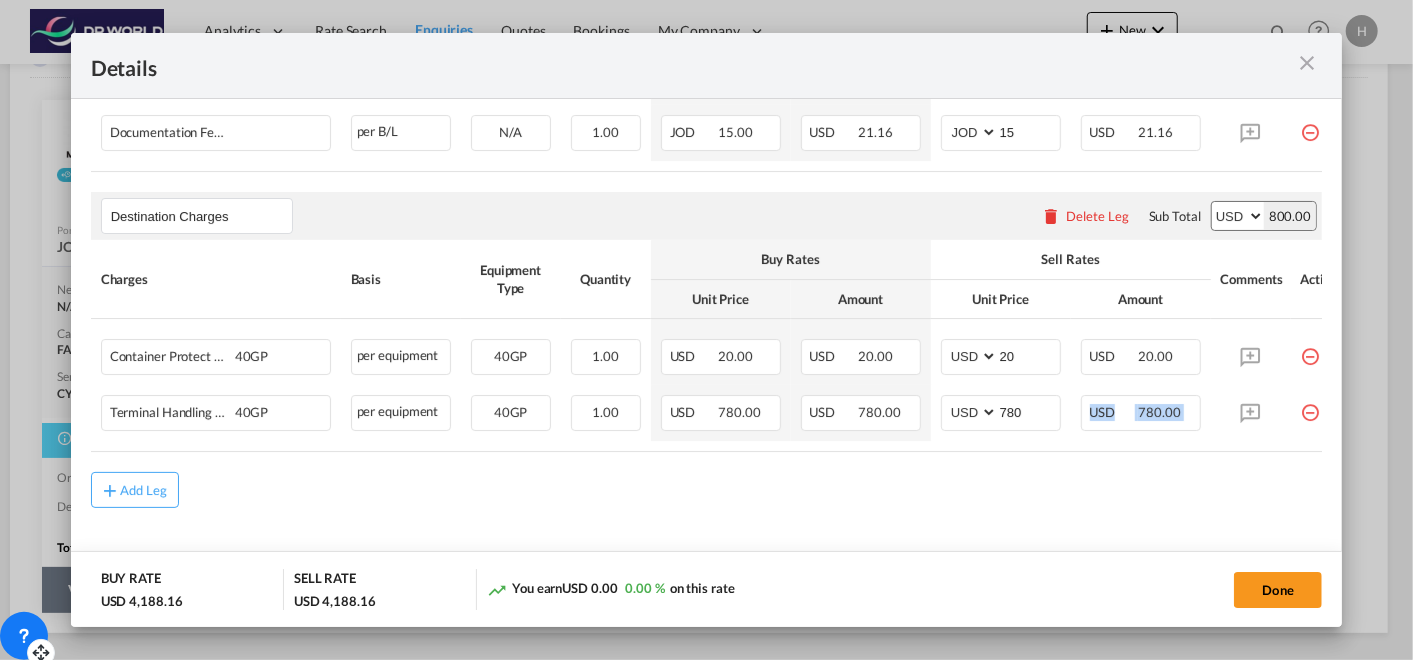 scroll, scrollTop: 0, scrollLeft: 51, axis: horizontal 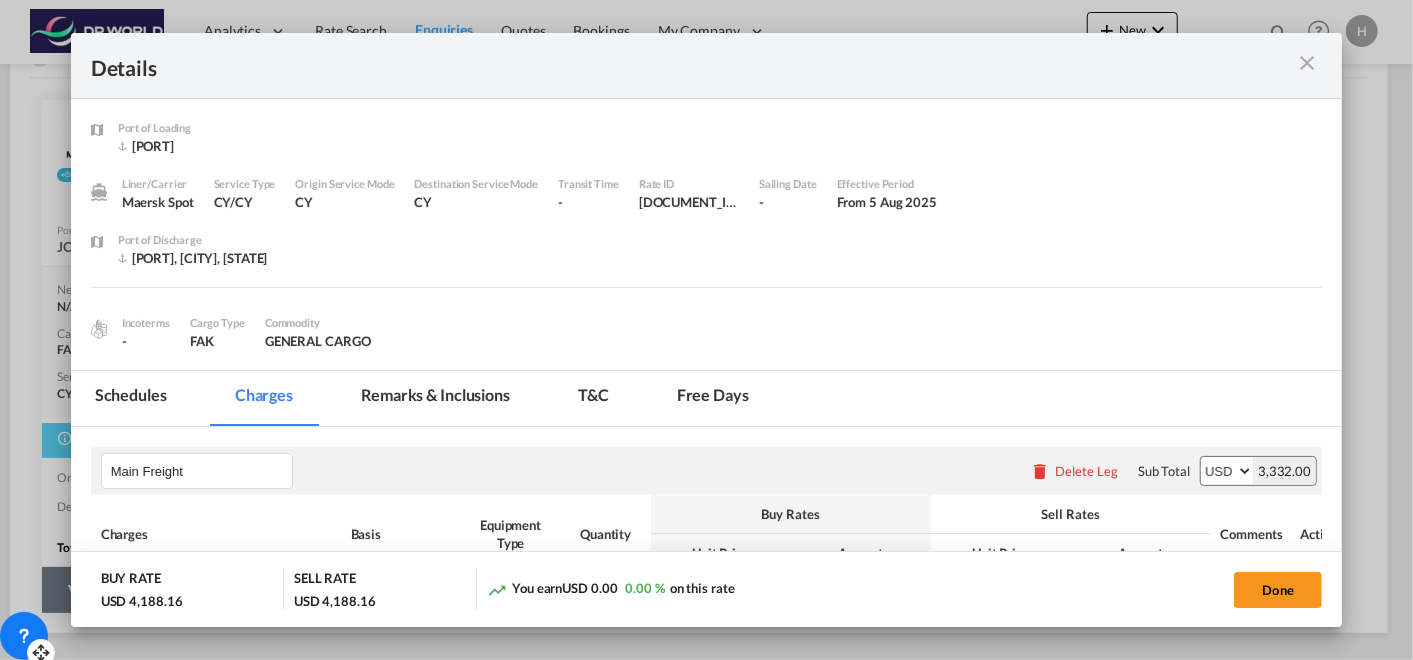 click on "Schedules" at bounding box center [131, 398] 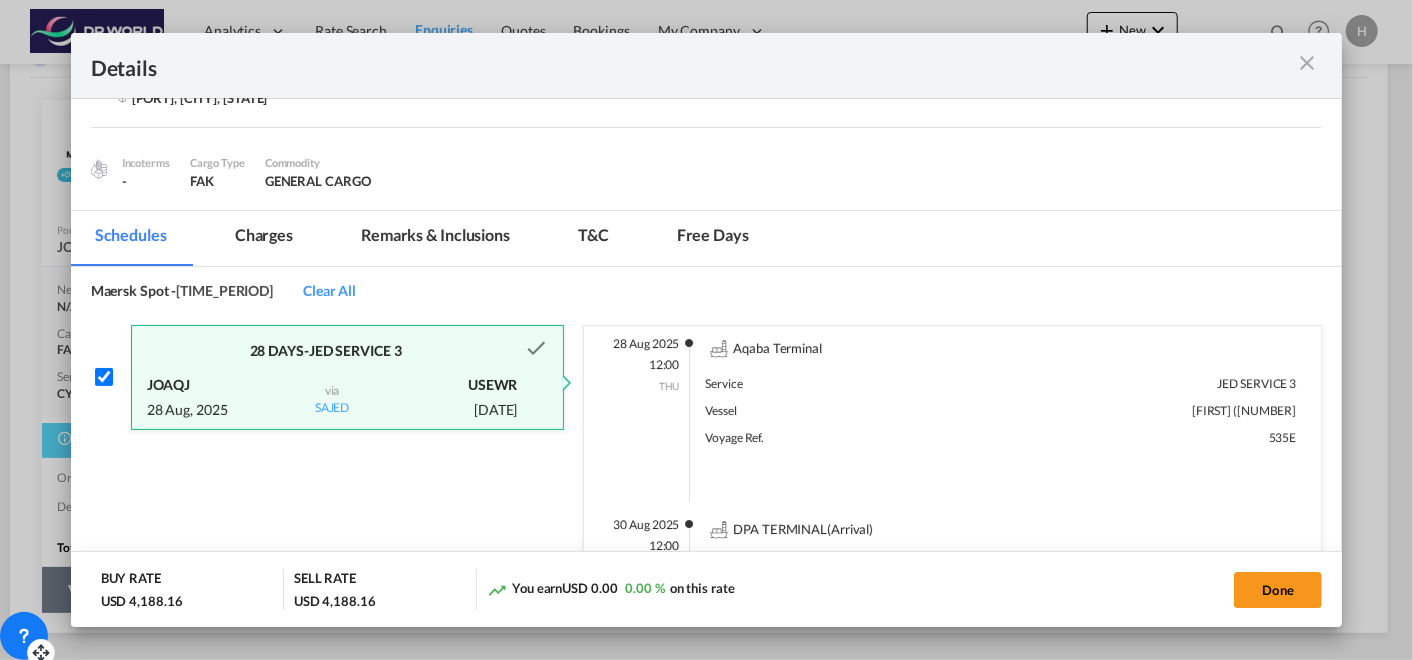 scroll, scrollTop: 0, scrollLeft: 0, axis: both 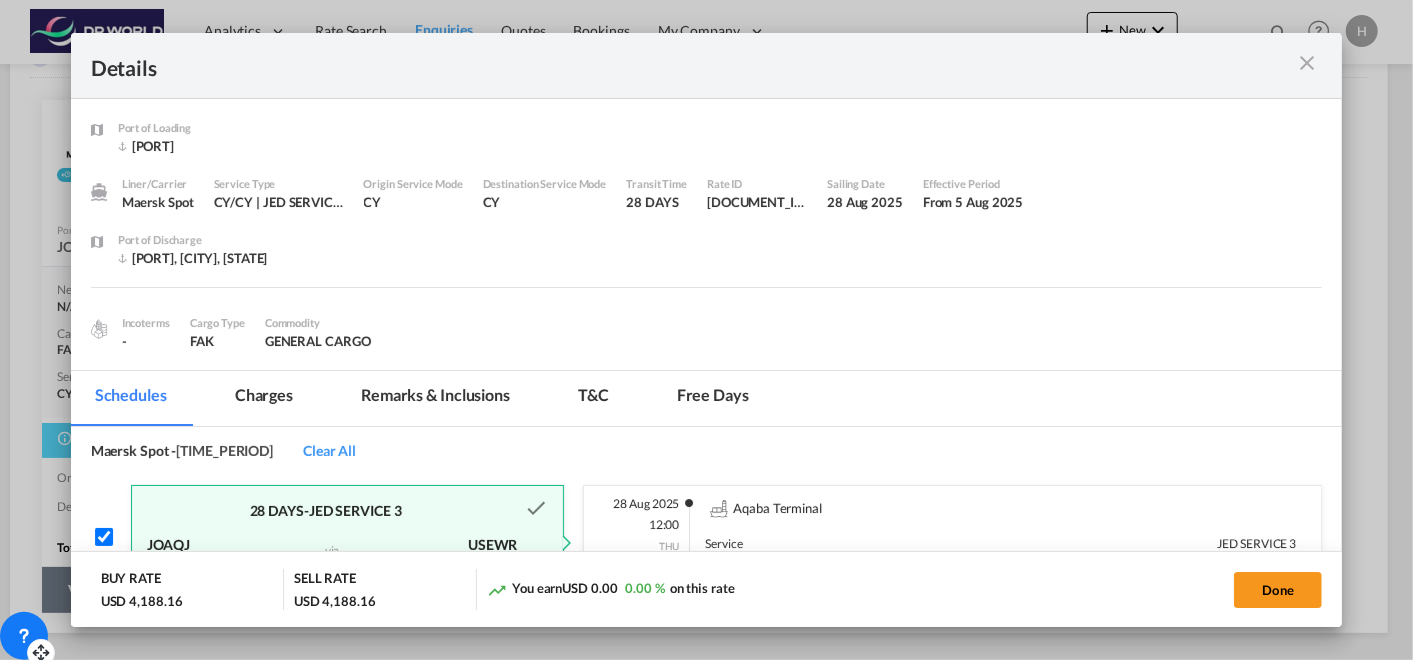 click on "Free days" at bounding box center [713, 398] 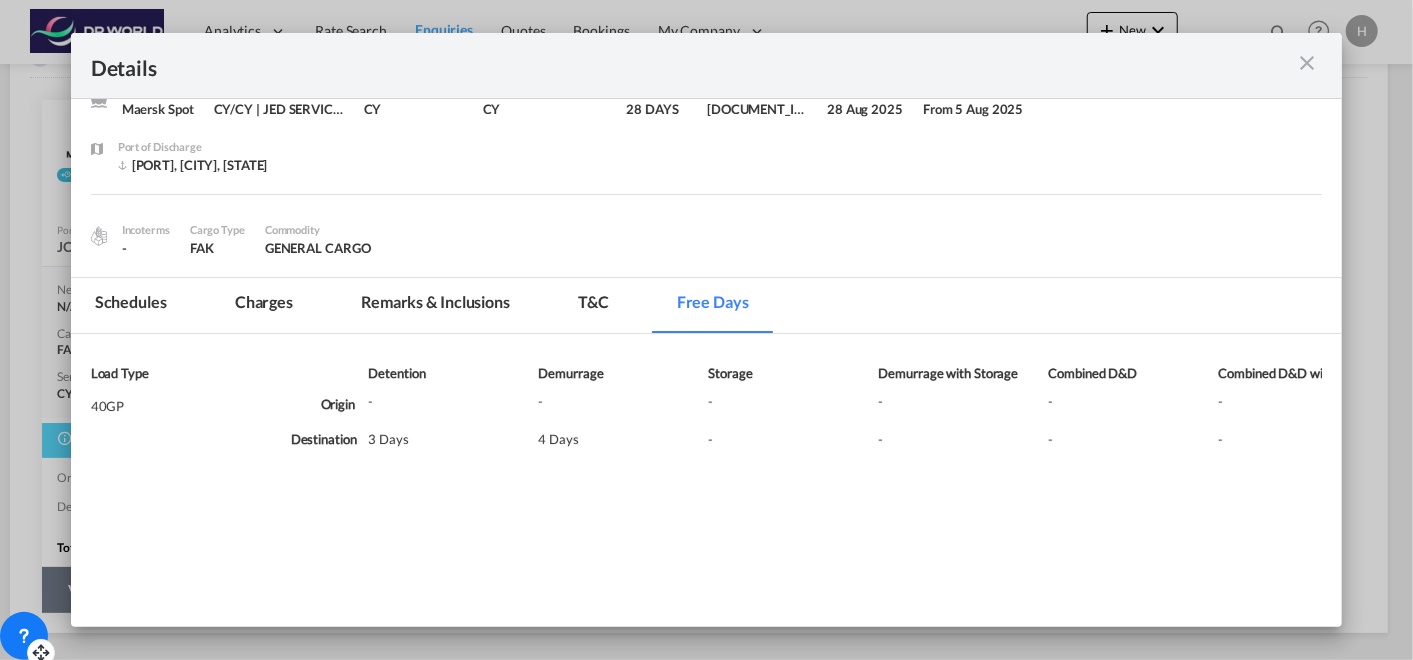 scroll, scrollTop: 0, scrollLeft: 0, axis: both 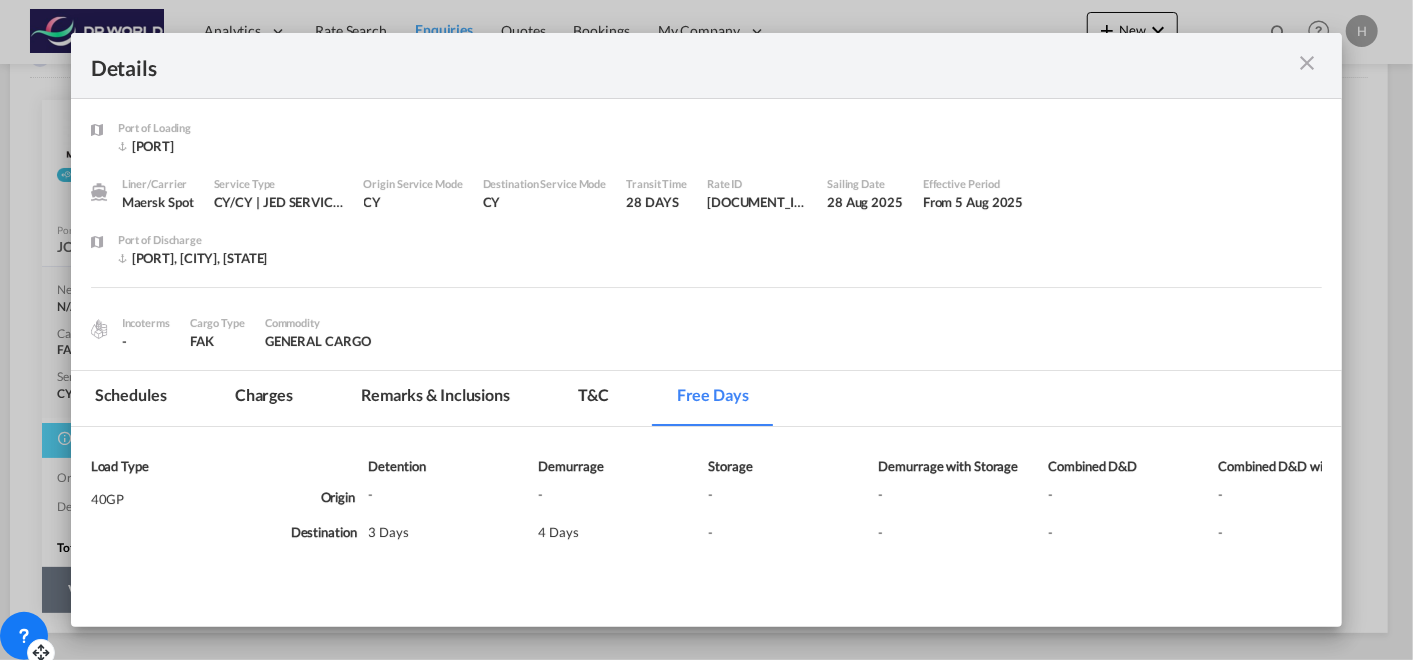click at bounding box center (1307, 63) 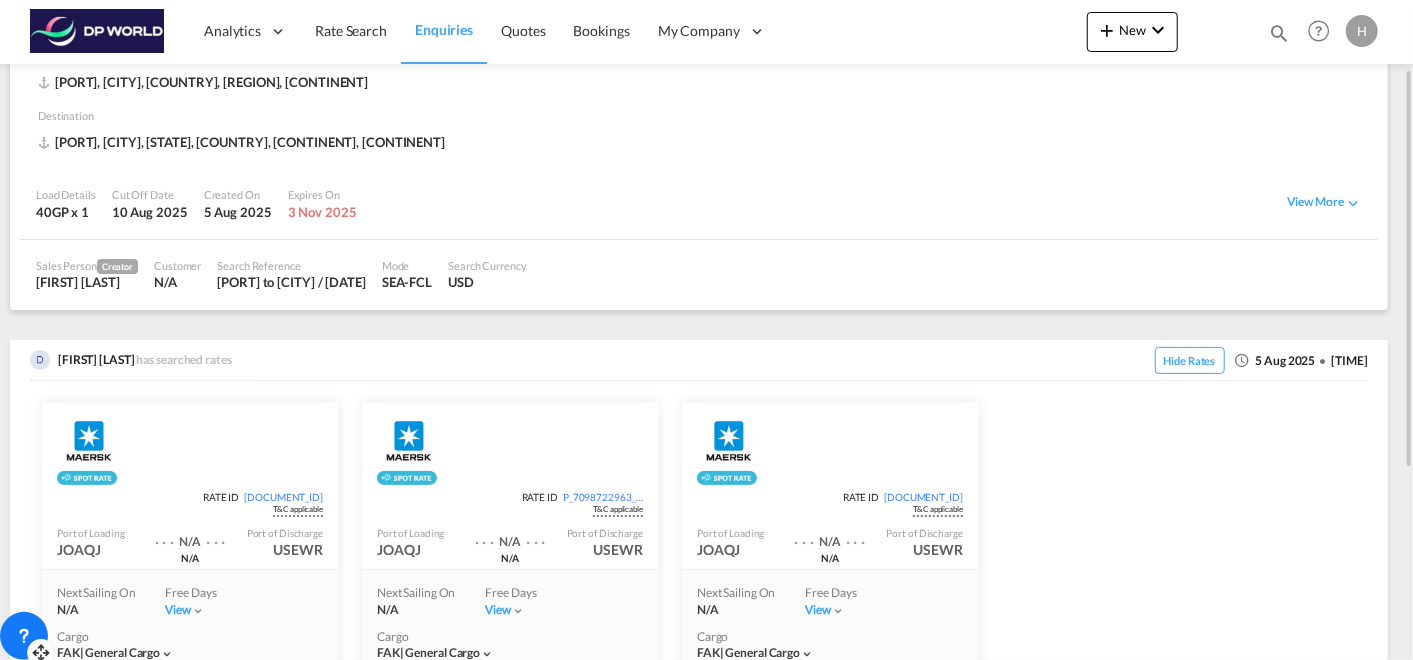 scroll, scrollTop: 0, scrollLeft: 0, axis: both 